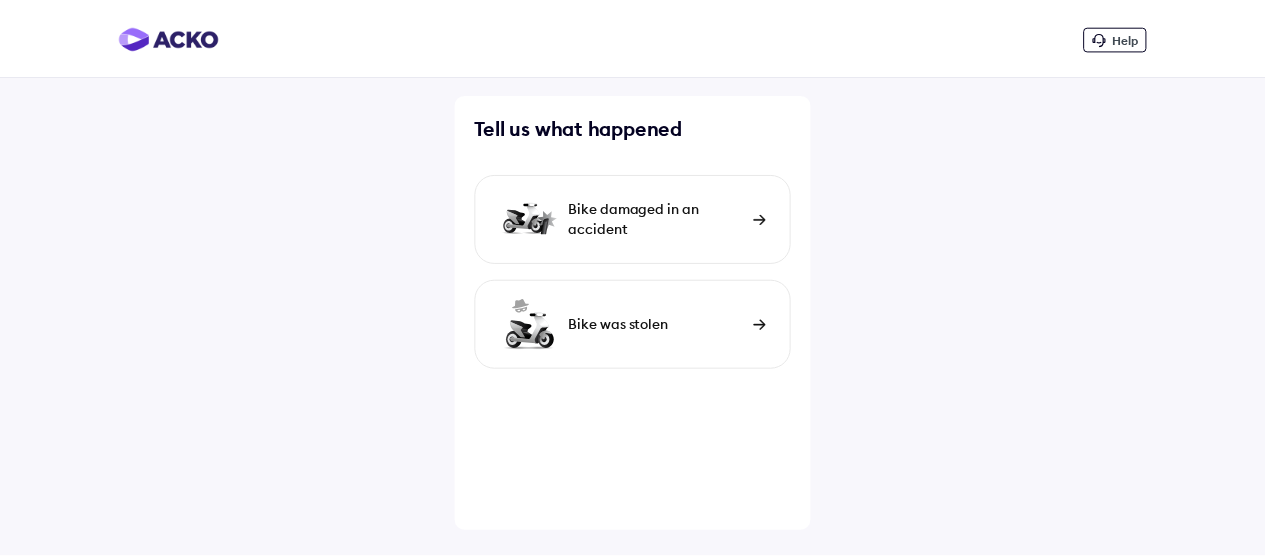 scroll, scrollTop: 0, scrollLeft: 0, axis: both 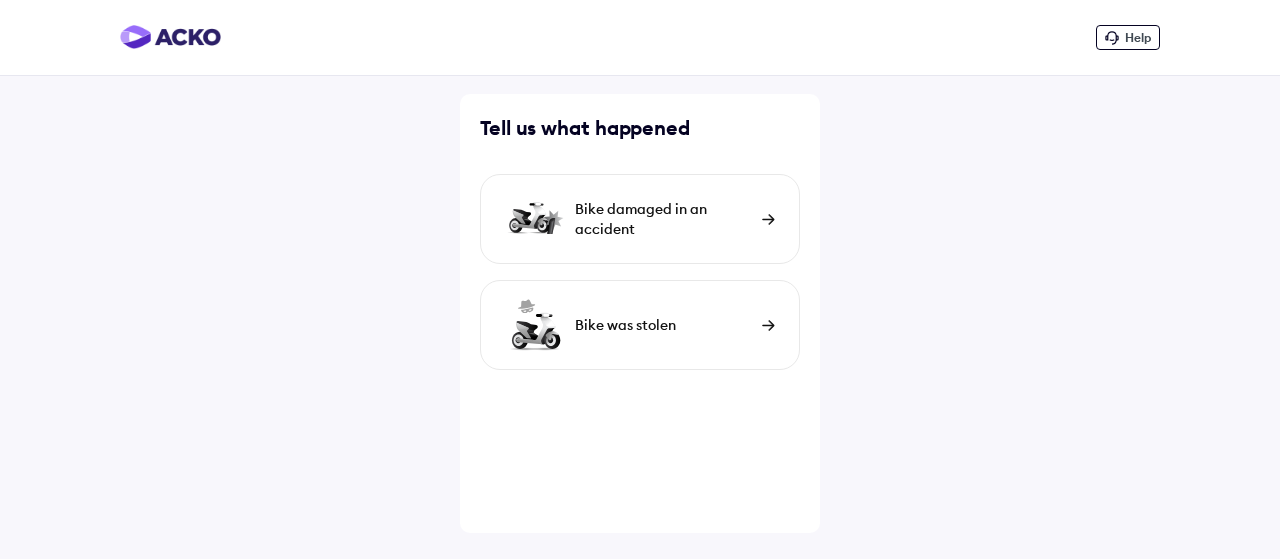 click on "Bike damaged in an accident" at bounding box center [640, 219] 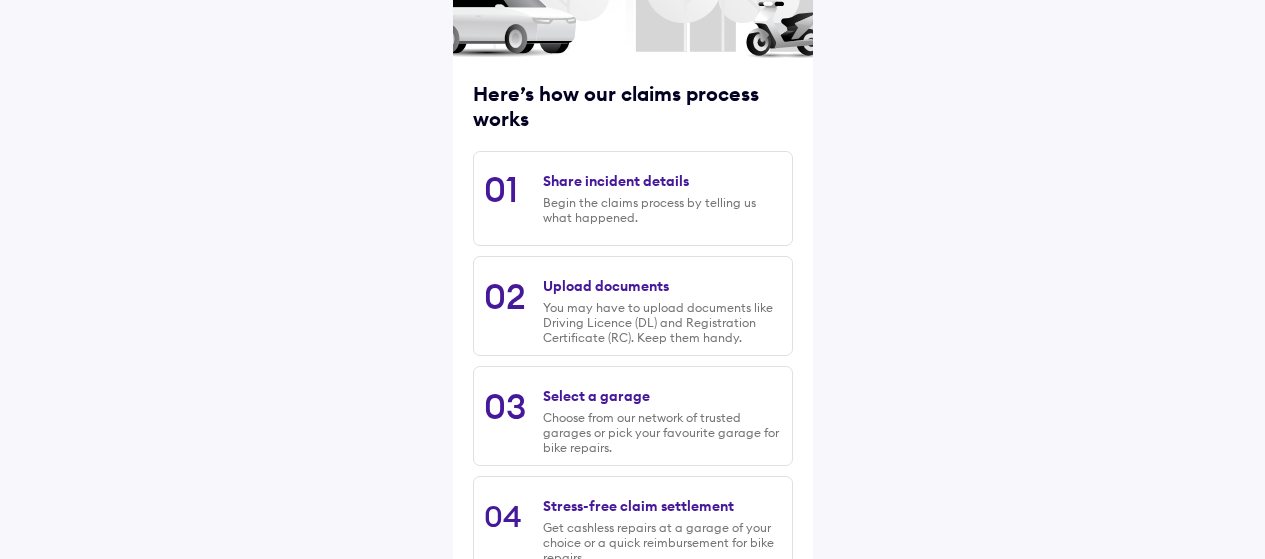scroll, scrollTop: 337, scrollLeft: 0, axis: vertical 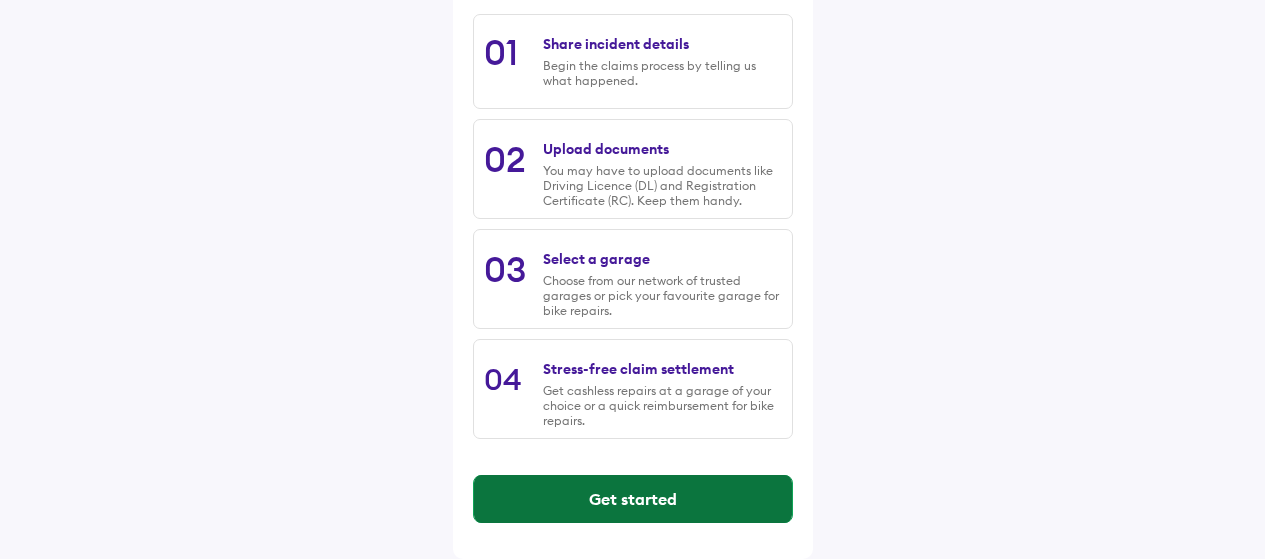 click on "Get started" at bounding box center [633, 499] 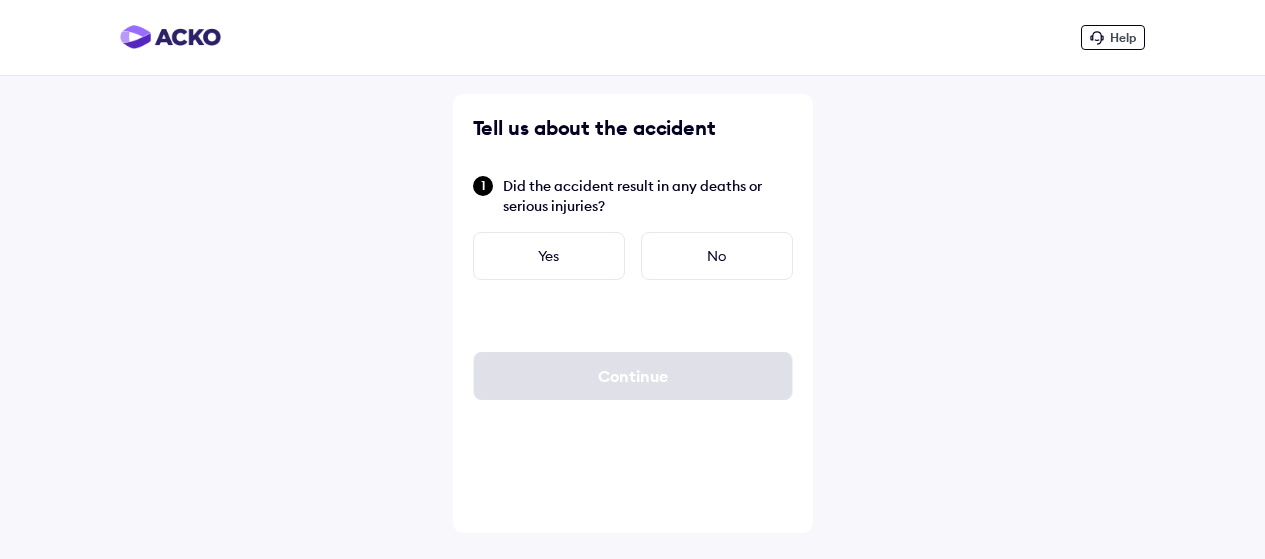 scroll, scrollTop: 0, scrollLeft: 0, axis: both 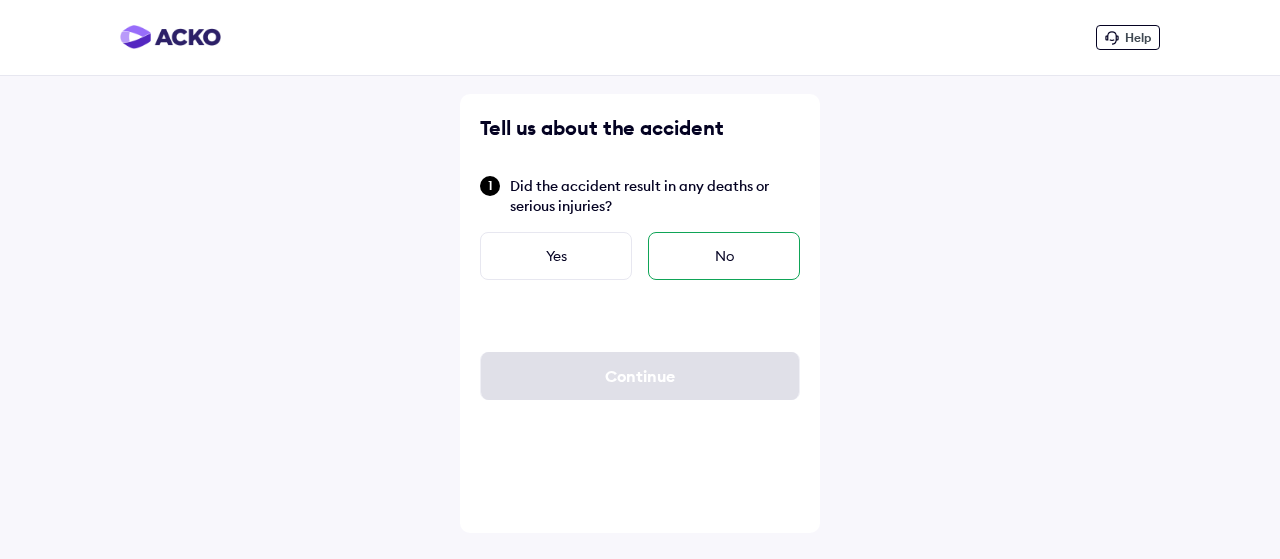click on "No" at bounding box center (724, 256) 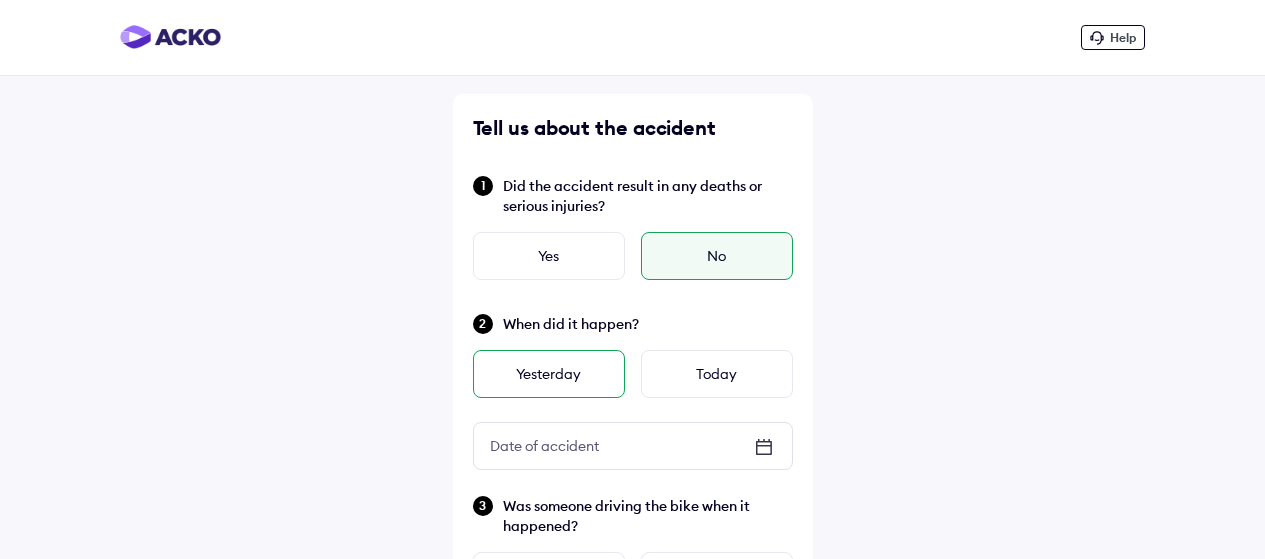 click on "Yesterday" at bounding box center [549, 374] 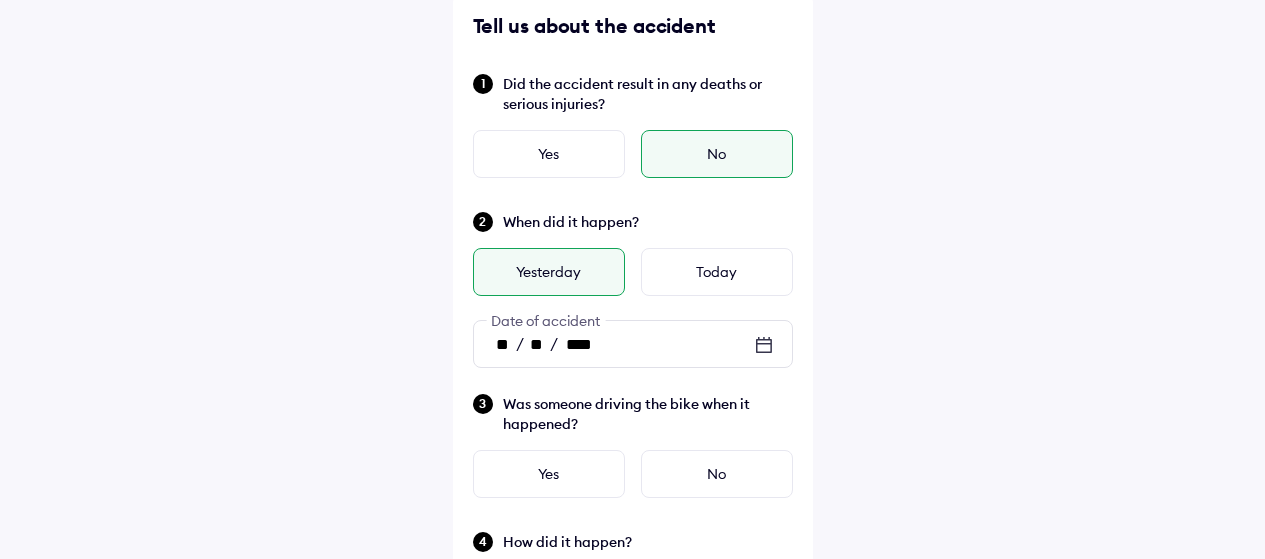 scroll, scrollTop: 200, scrollLeft: 0, axis: vertical 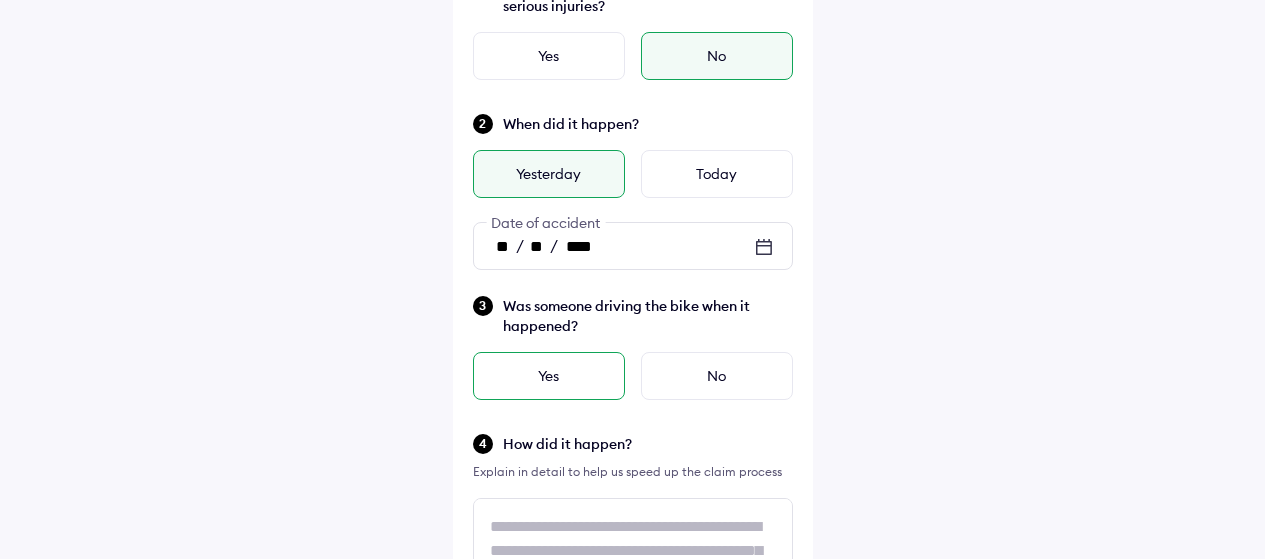 click on "Yes" at bounding box center (549, 376) 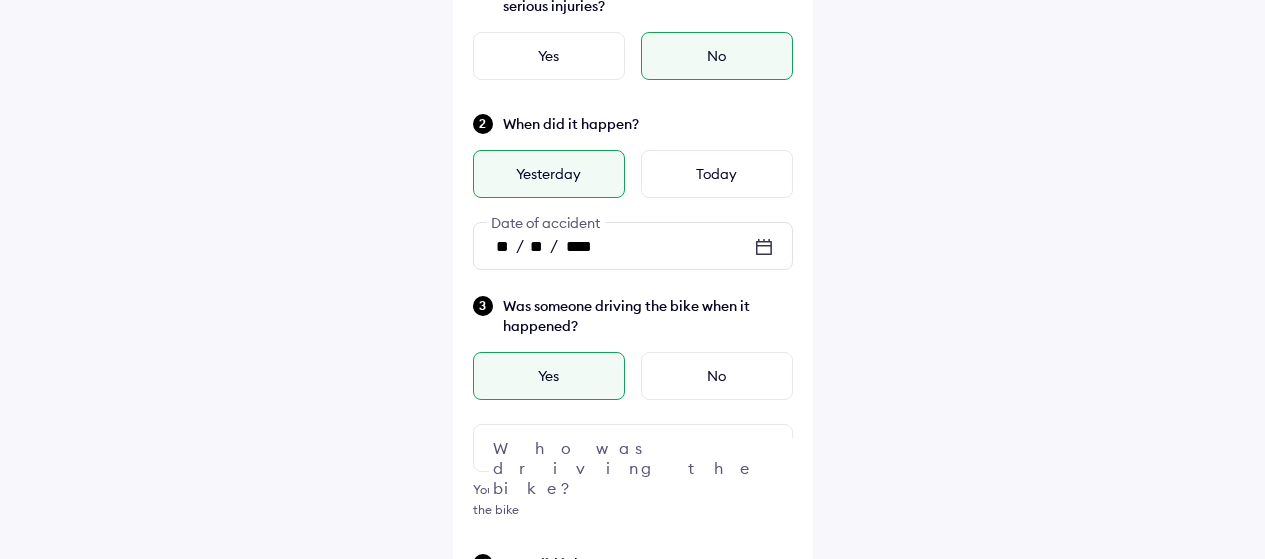 click at bounding box center [633, 448] 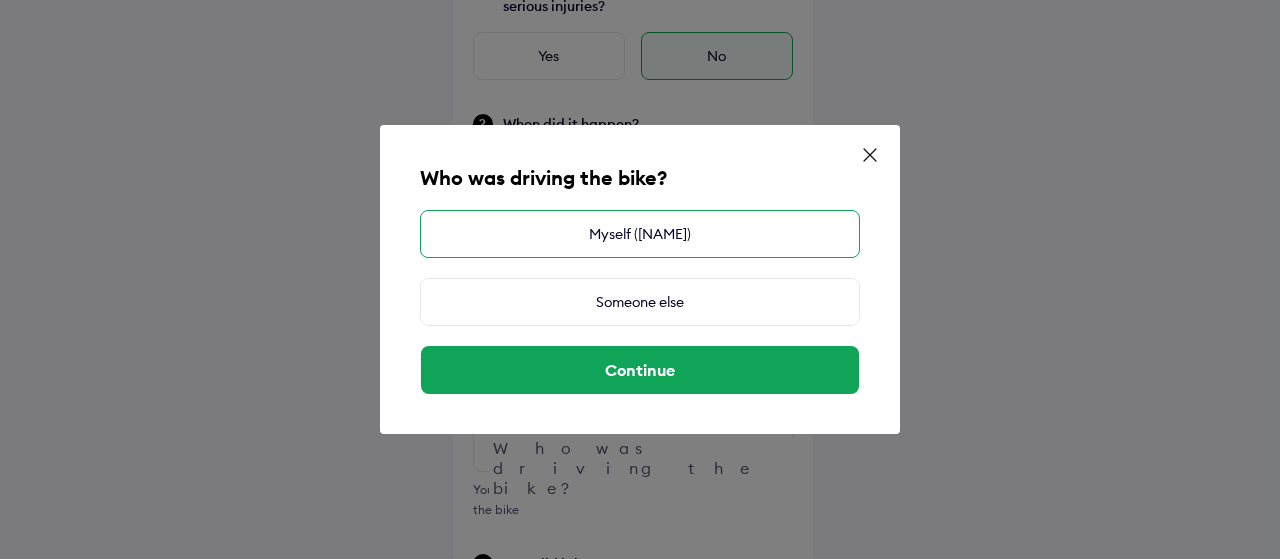click on "Myself ([NAME])" at bounding box center [640, 234] 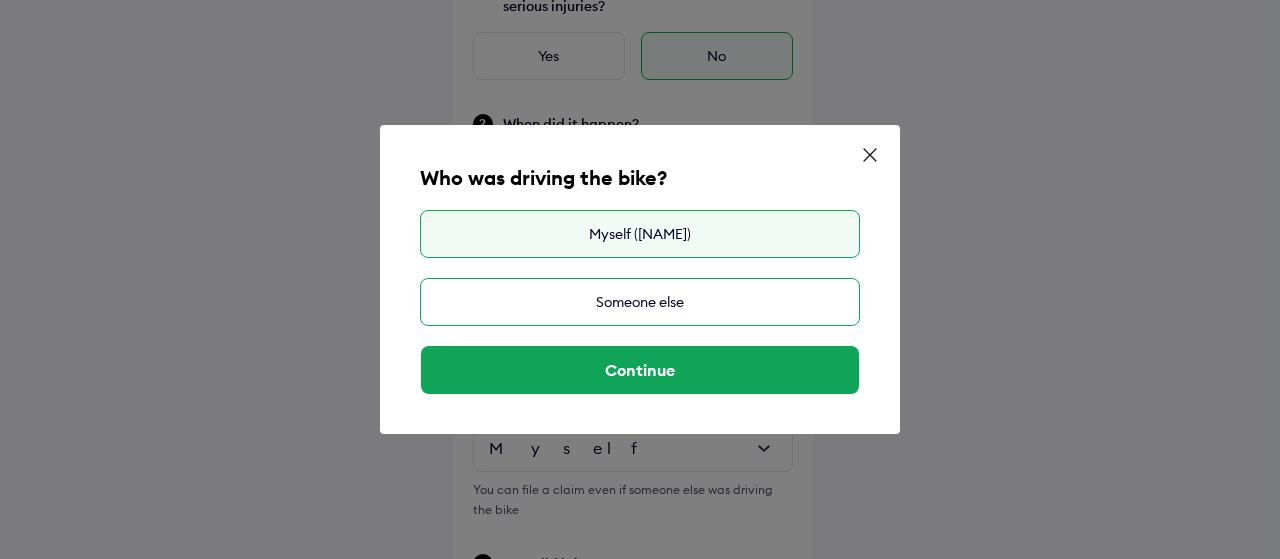 click on "Someone else" at bounding box center [640, 302] 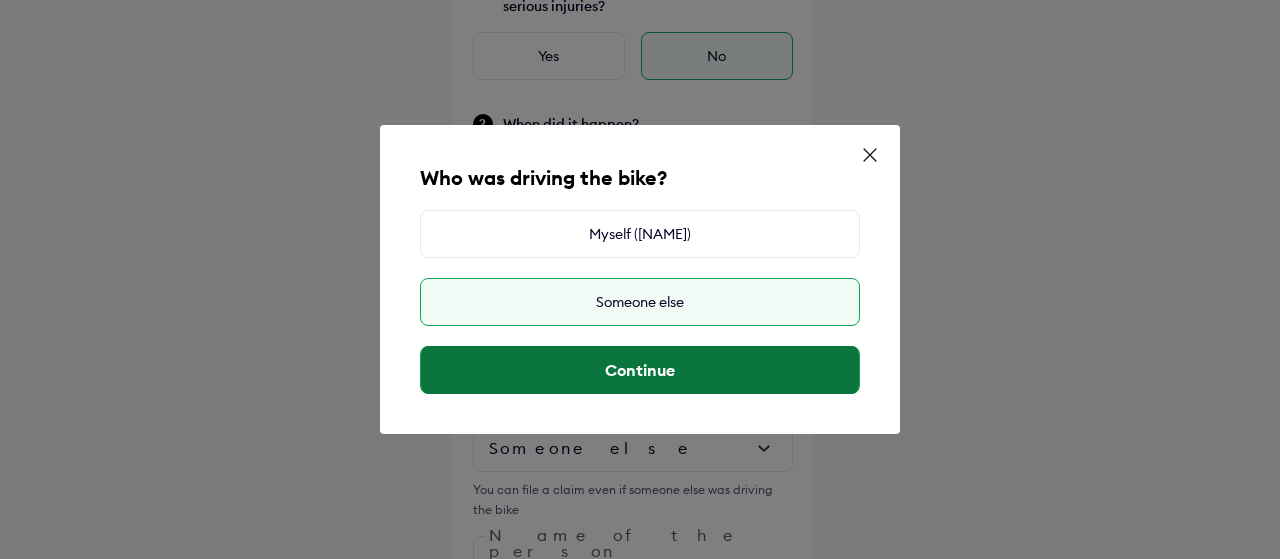 click on "Continue" at bounding box center (640, 370) 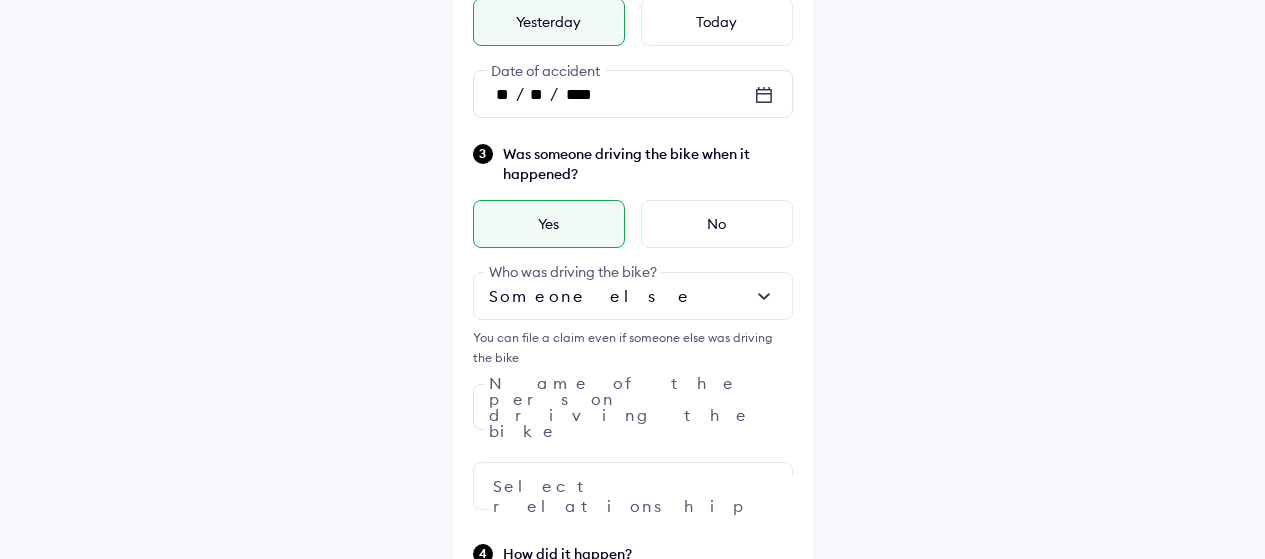 scroll, scrollTop: 400, scrollLeft: 0, axis: vertical 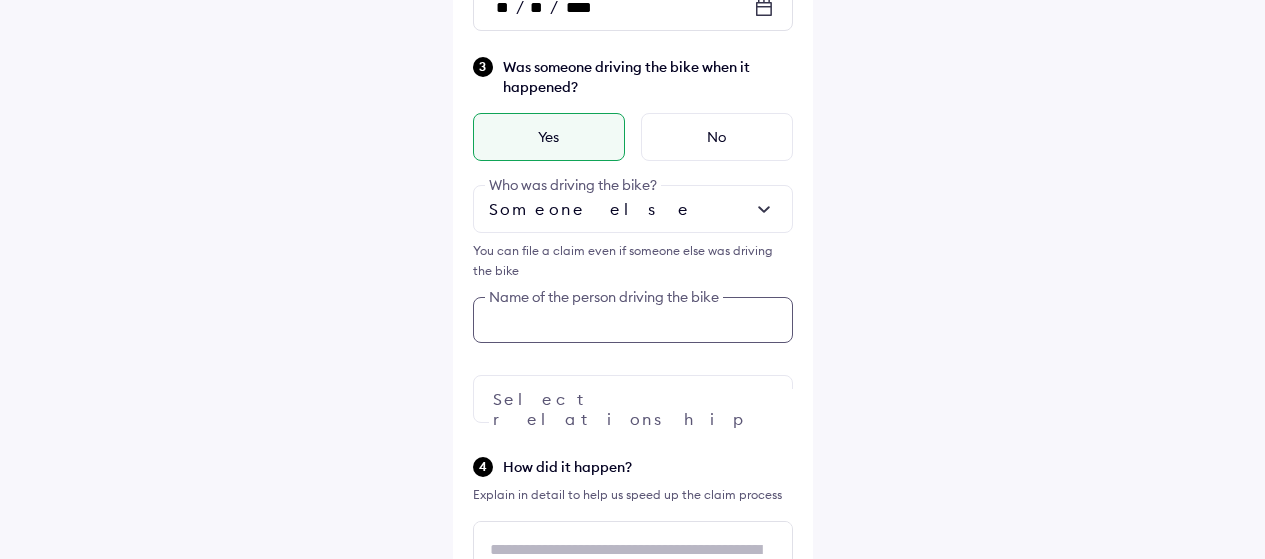 click on "Was someone driving the bike when it happened? Yes No Someone else Who was driving the bike? You can file a claim even if someone else was driving the bike  Name of the person driving the bike Select relationship" at bounding box center (633, 239) 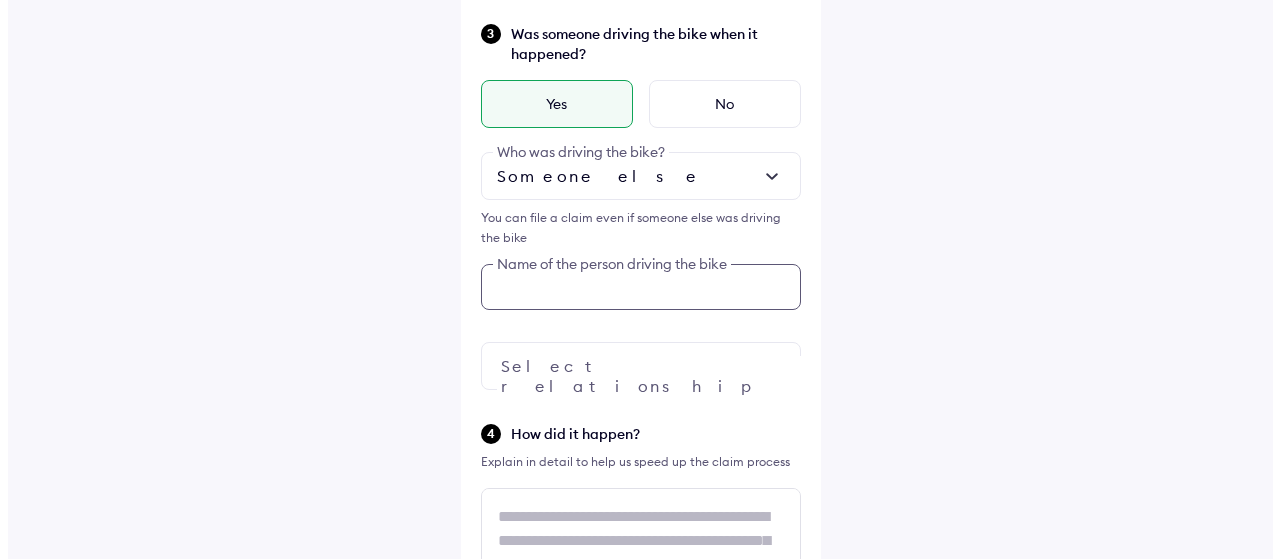 scroll, scrollTop: 480, scrollLeft: 0, axis: vertical 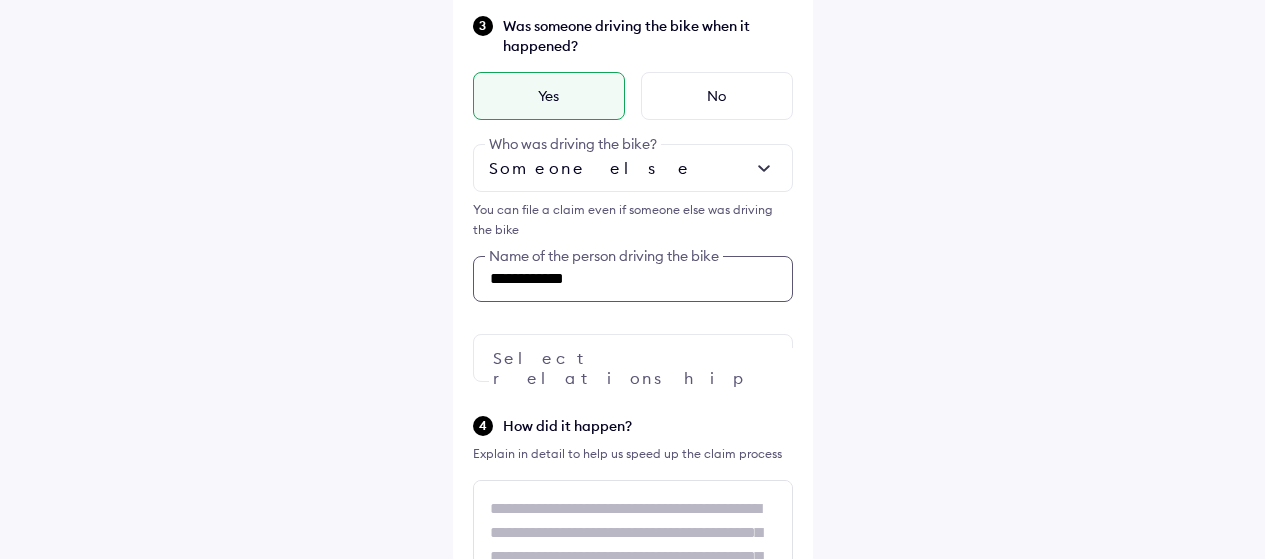 type on "**********" 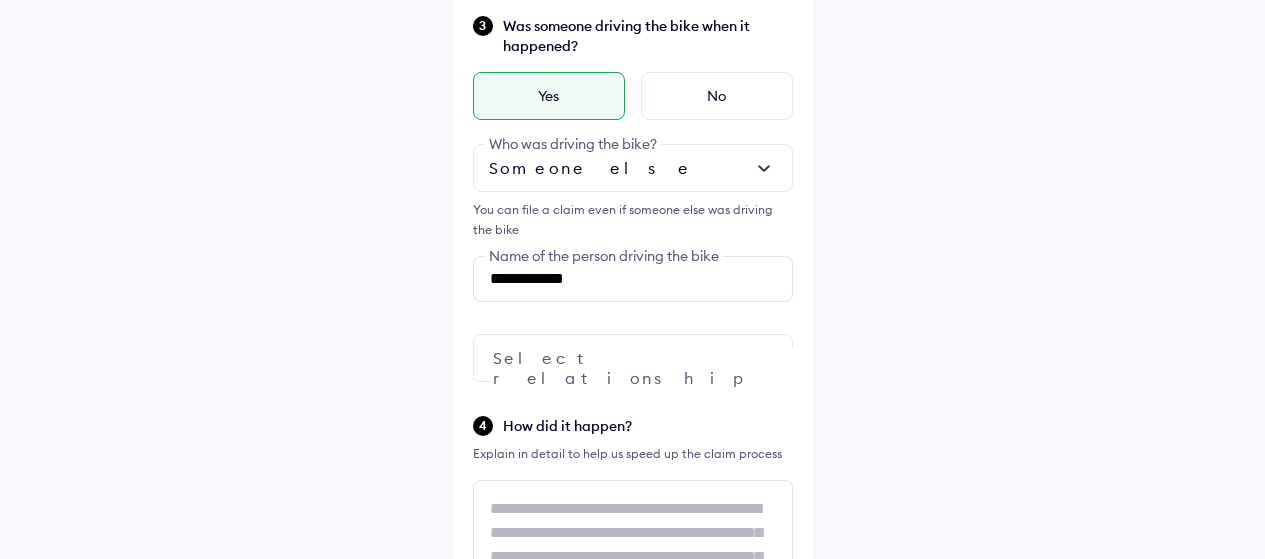 click at bounding box center (633, 358) 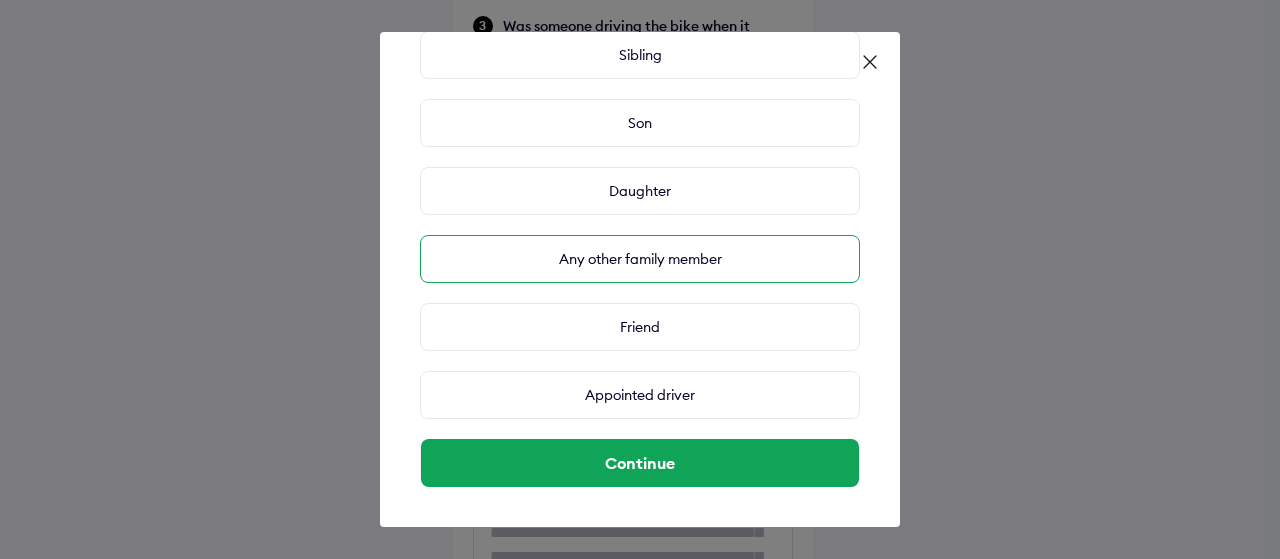 scroll, scrollTop: 0, scrollLeft: 0, axis: both 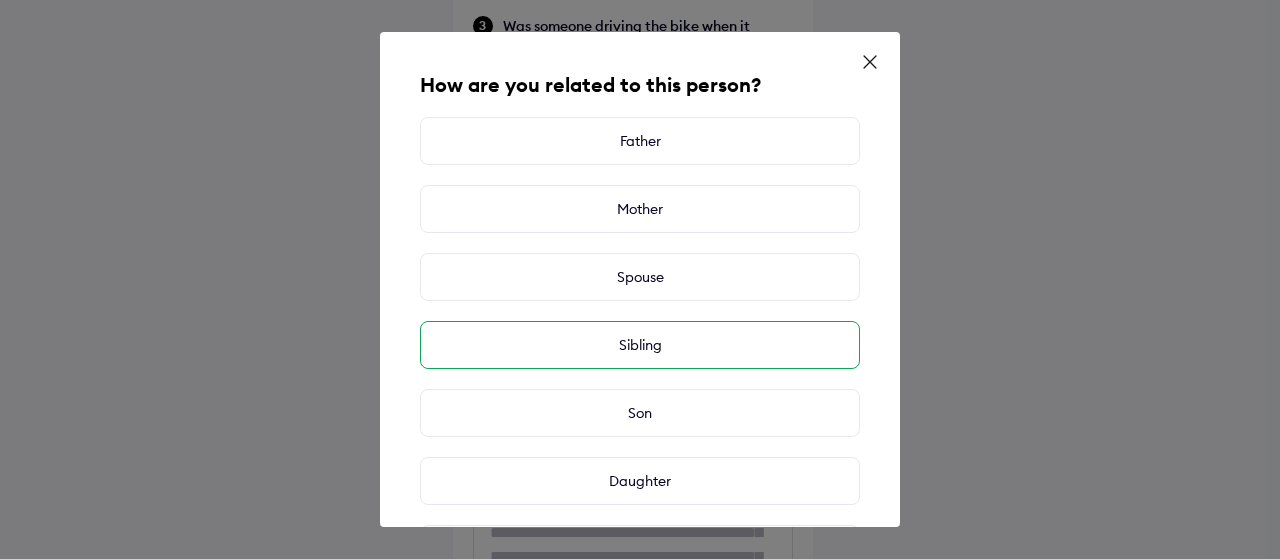 click on "Sibling" at bounding box center [640, 345] 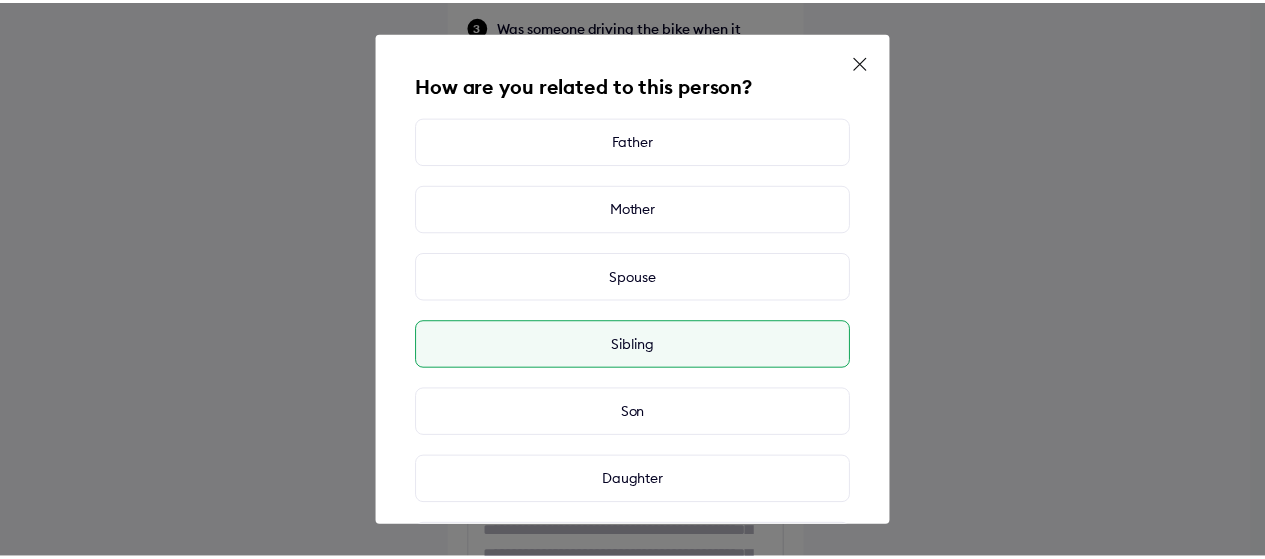 scroll, scrollTop: 290, scrollLeft: 0, axis: vertical 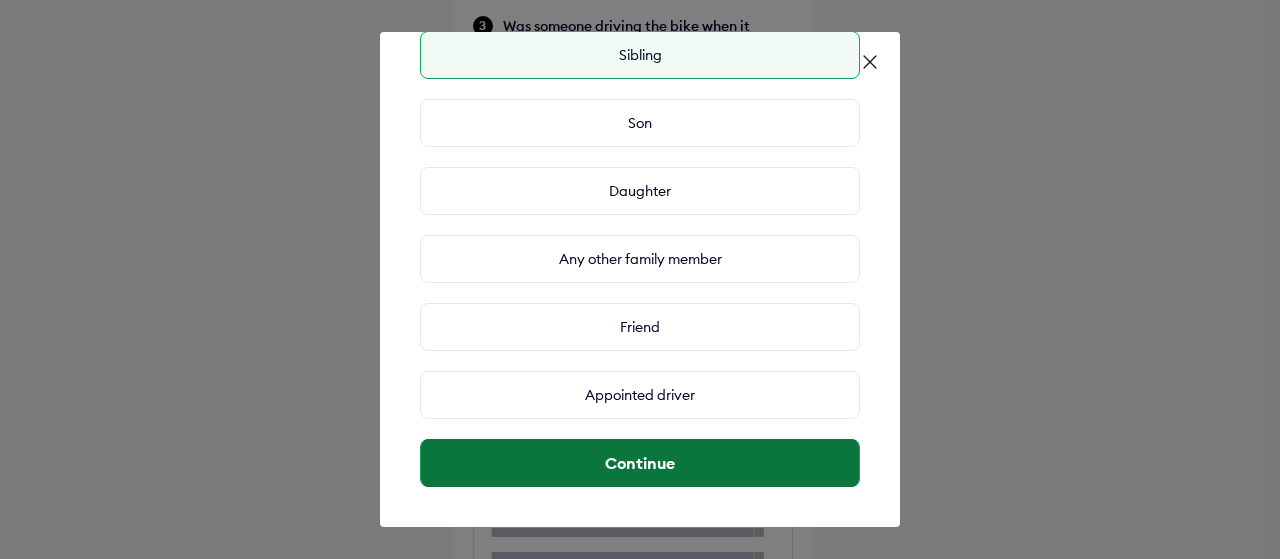 click on "Continue" at bounding box center [640, 463] 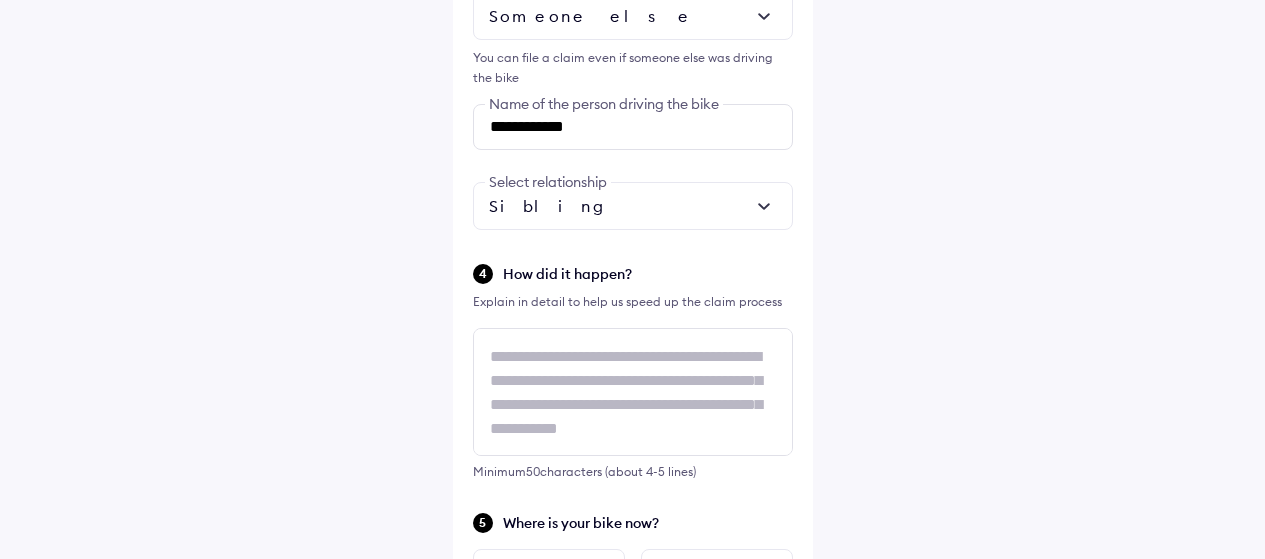 scroll, scrollTop: 680, scrollLeft: 0, axis: vertical 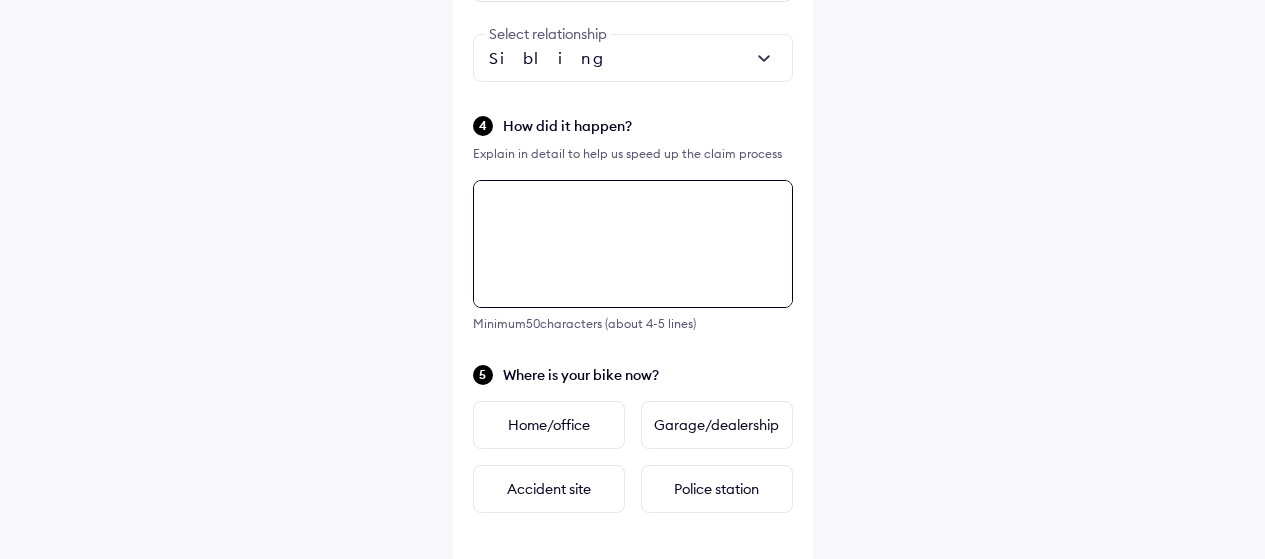click on "Minimum  50  characters (about 4-5 lines)" at bounding box center (633, 255) 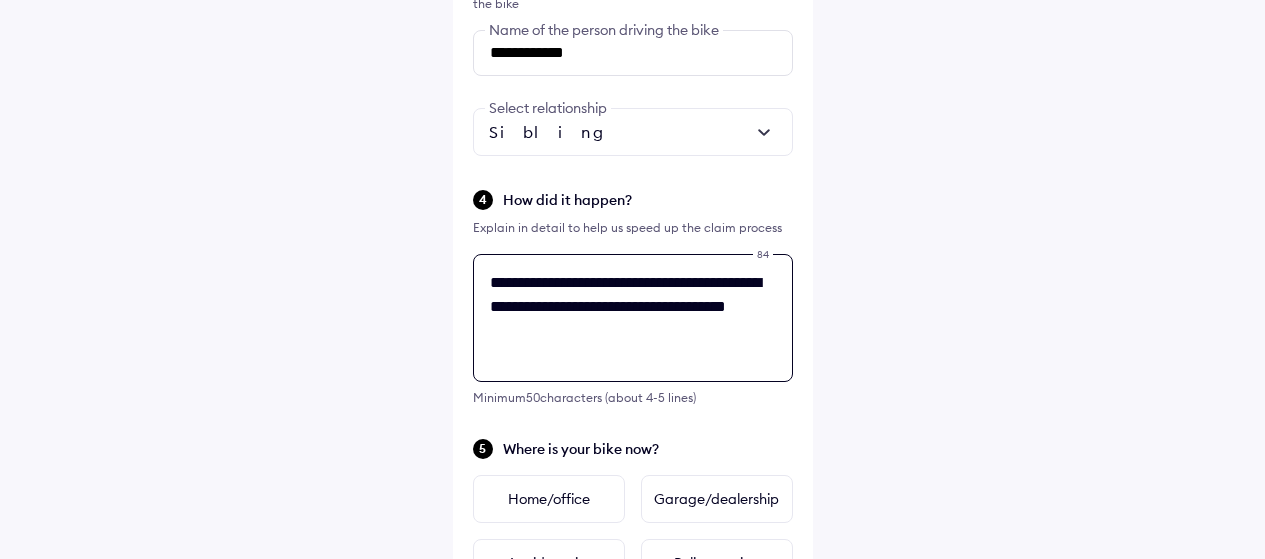 scroll, scrollTop: 906, scrollLeft: 0, axis: vertical 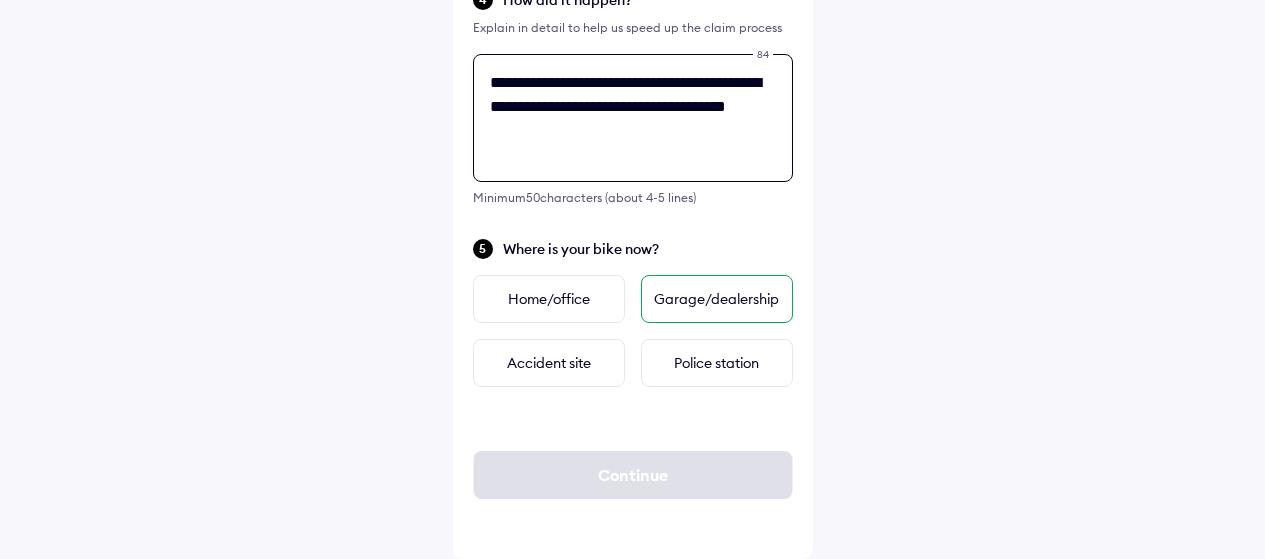 type on "**********" 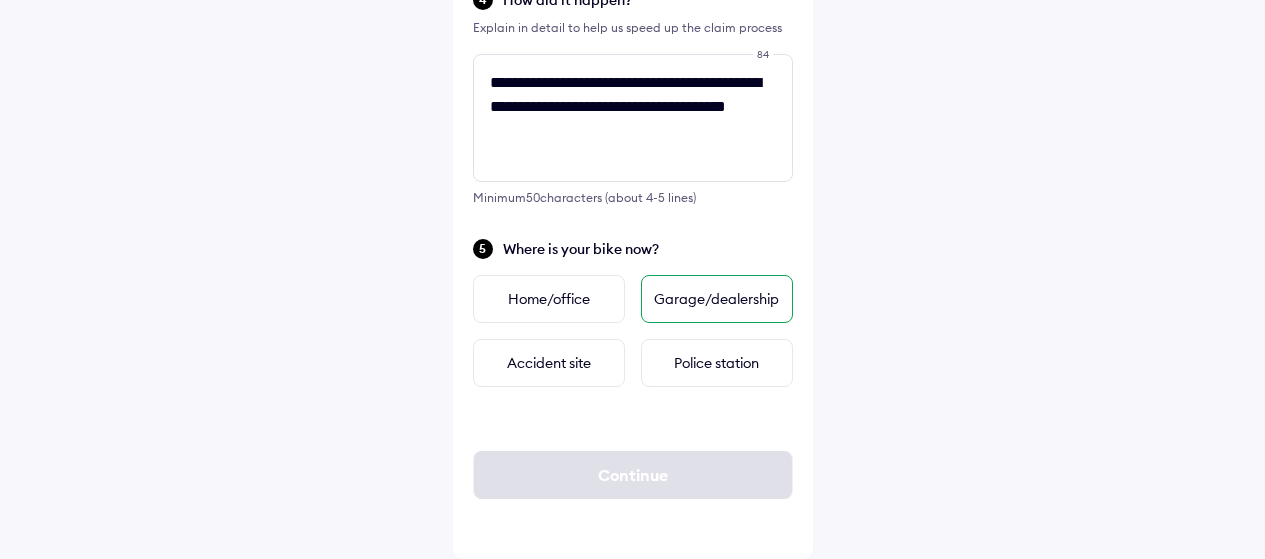 click on "Garage/dealership" at bounding box center (717, 299) 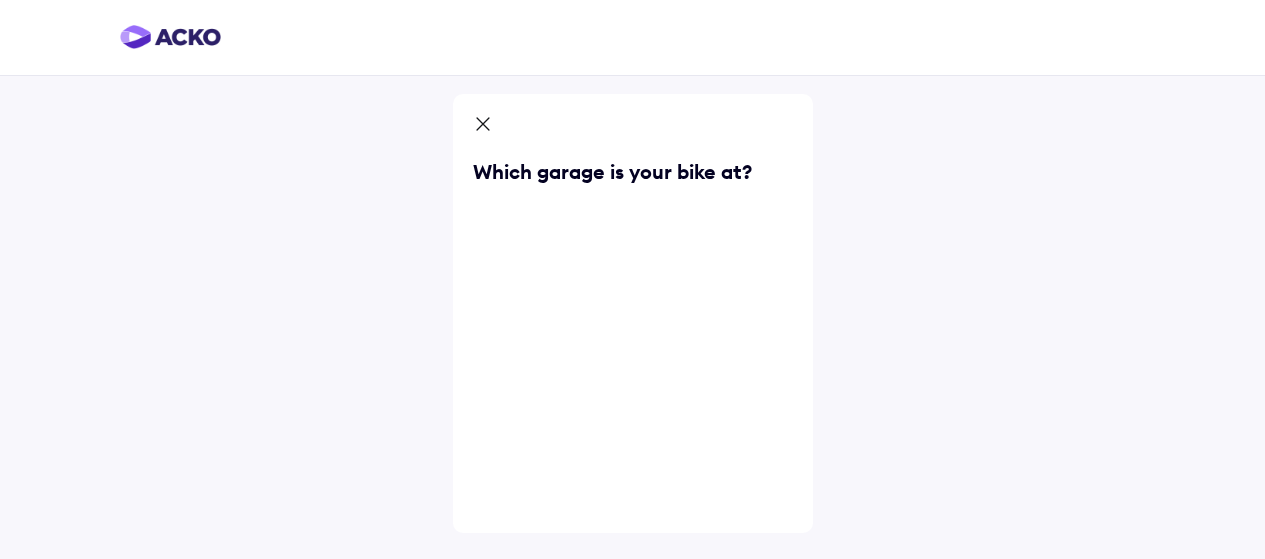 scroll, scrollTop: 0, scrollLeft: 0, axis: both 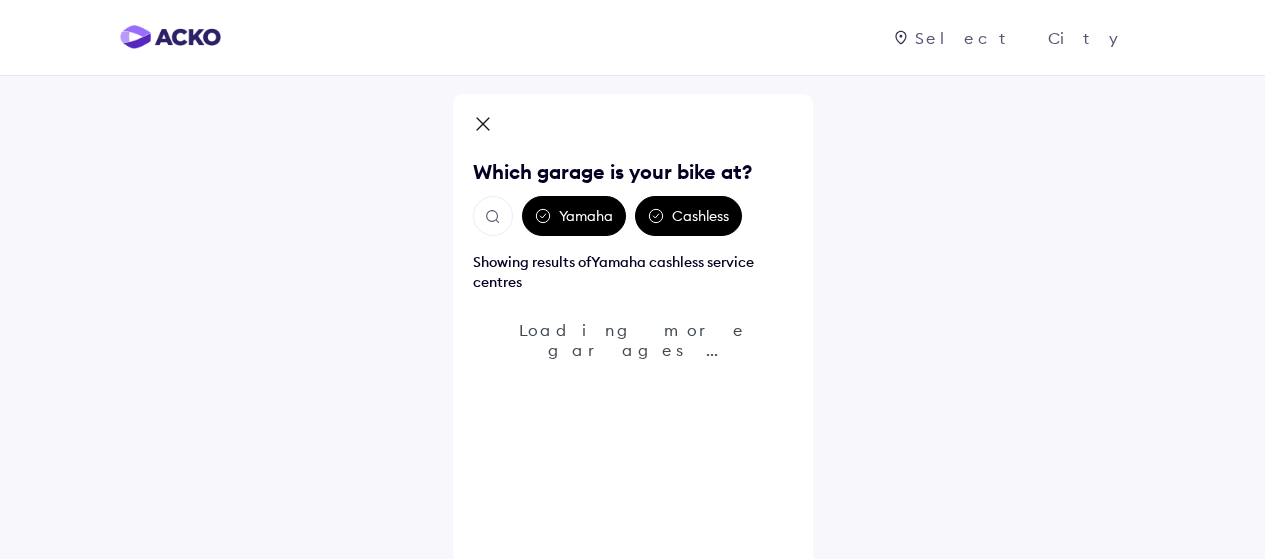 click on "Yamaha" at bounding box center [574, 216] 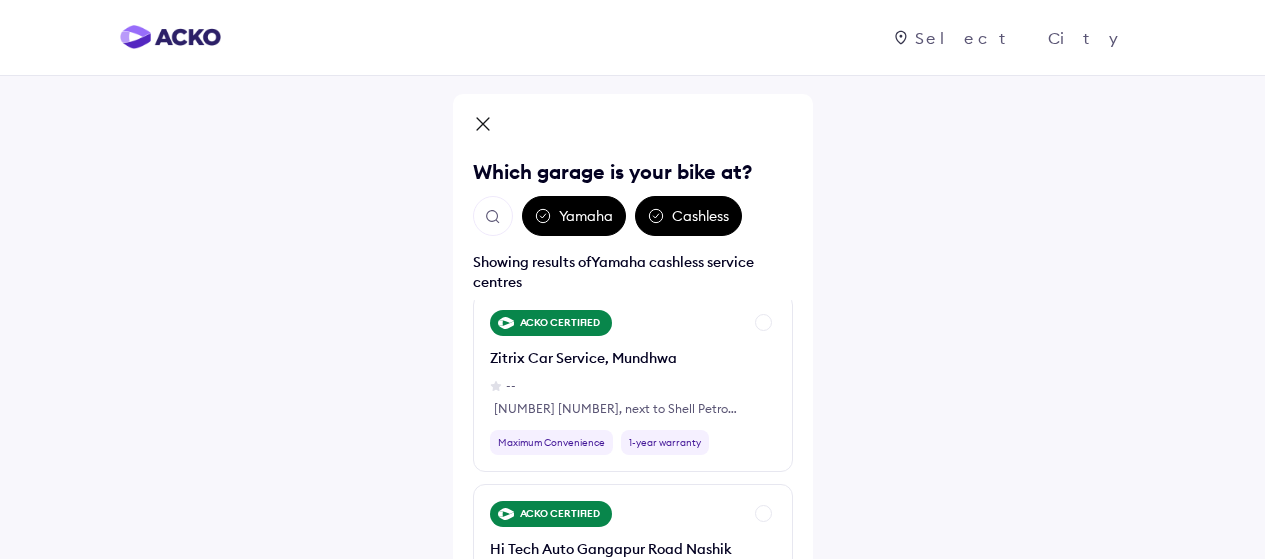 scroll, scrollTop: 1800, scrollLeft: 0, axis: vertical 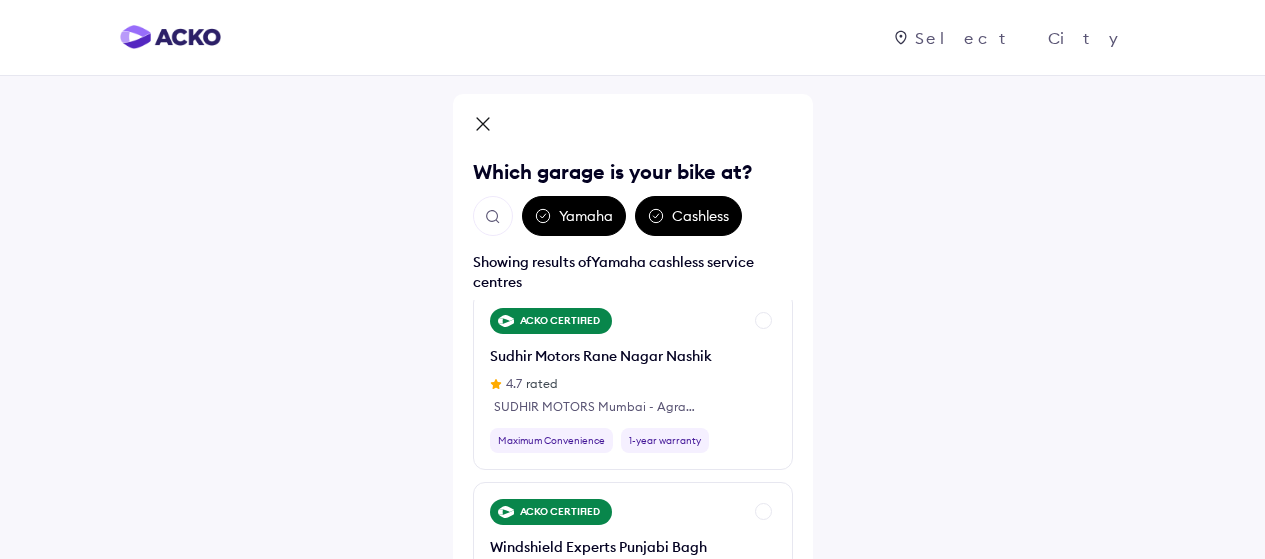 click on "Yamaha" at bounding box center (574, 216) 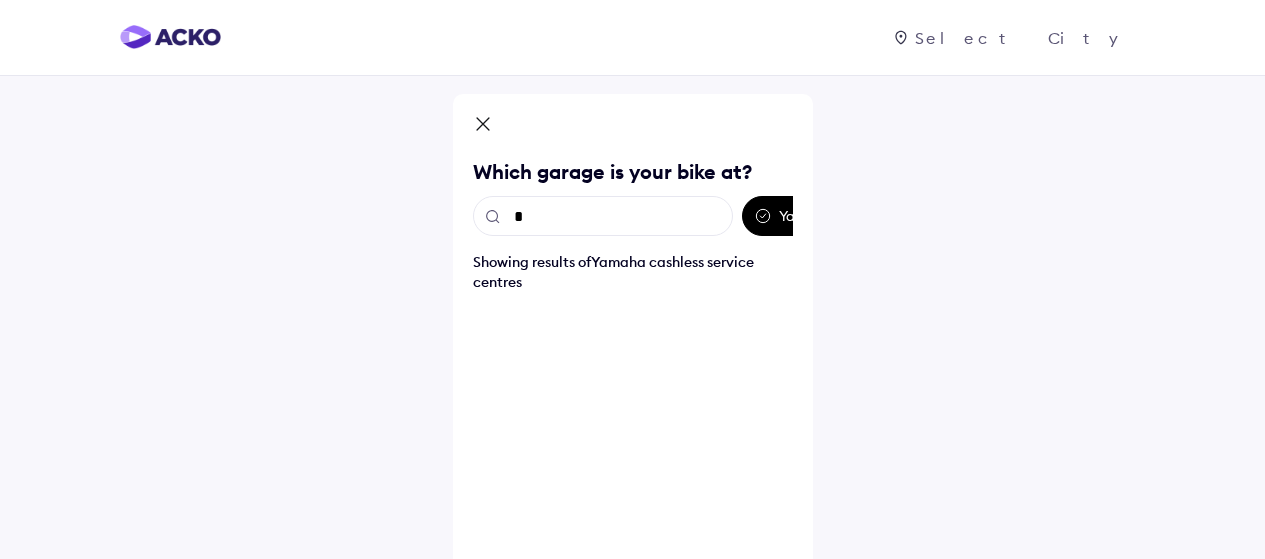 scroll, scrollTop: 0, scrollLeft: 0, axis: both 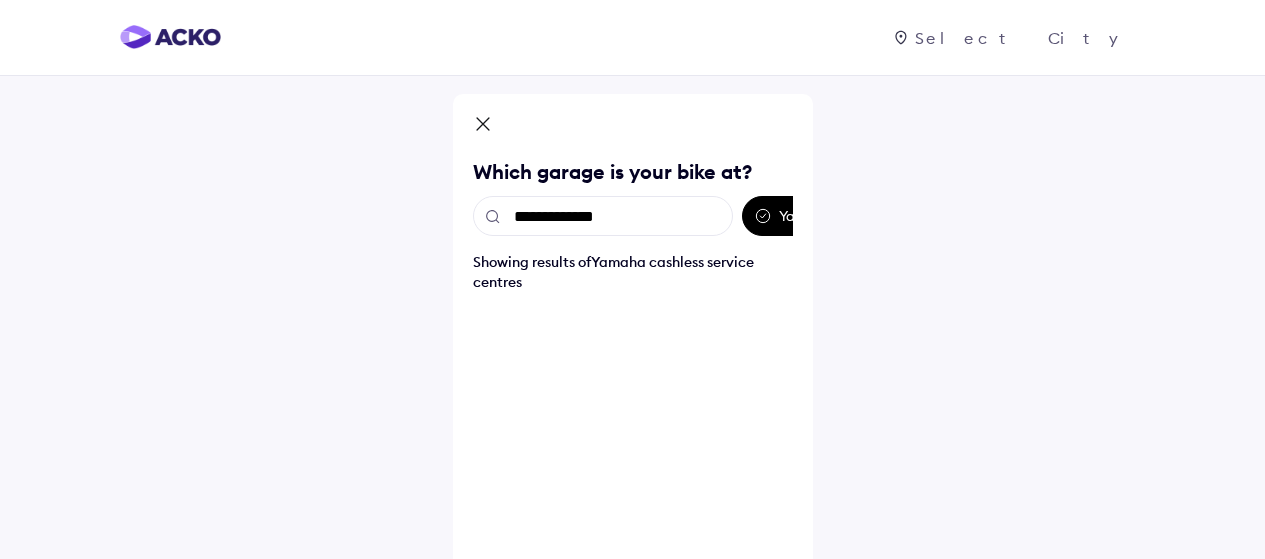 type on "**********" 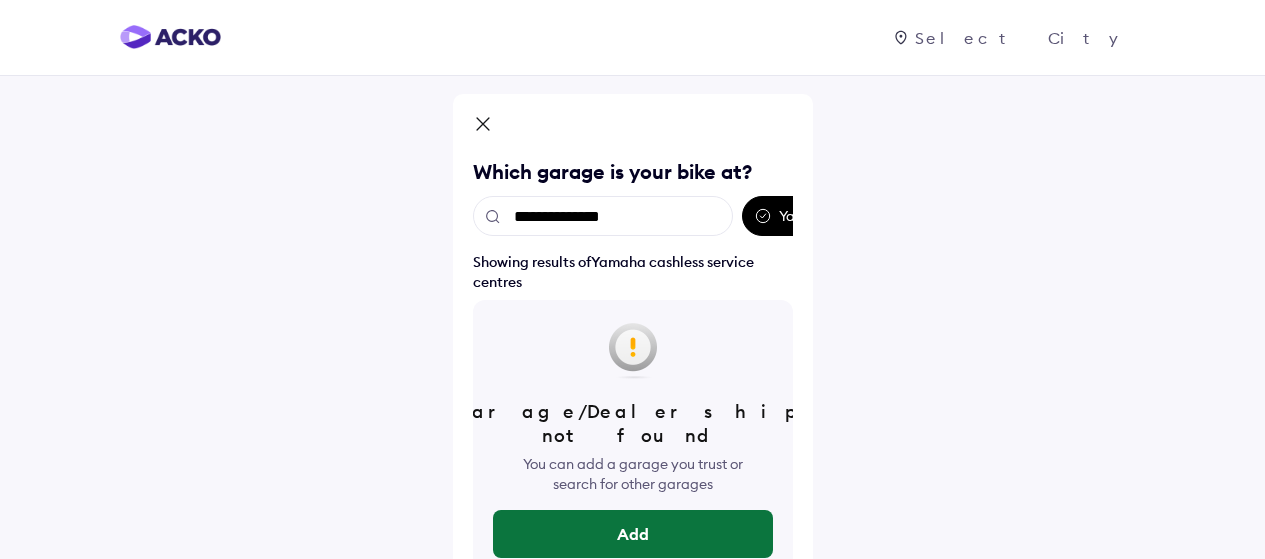 click on "Add" at bounding box center [633, 534] 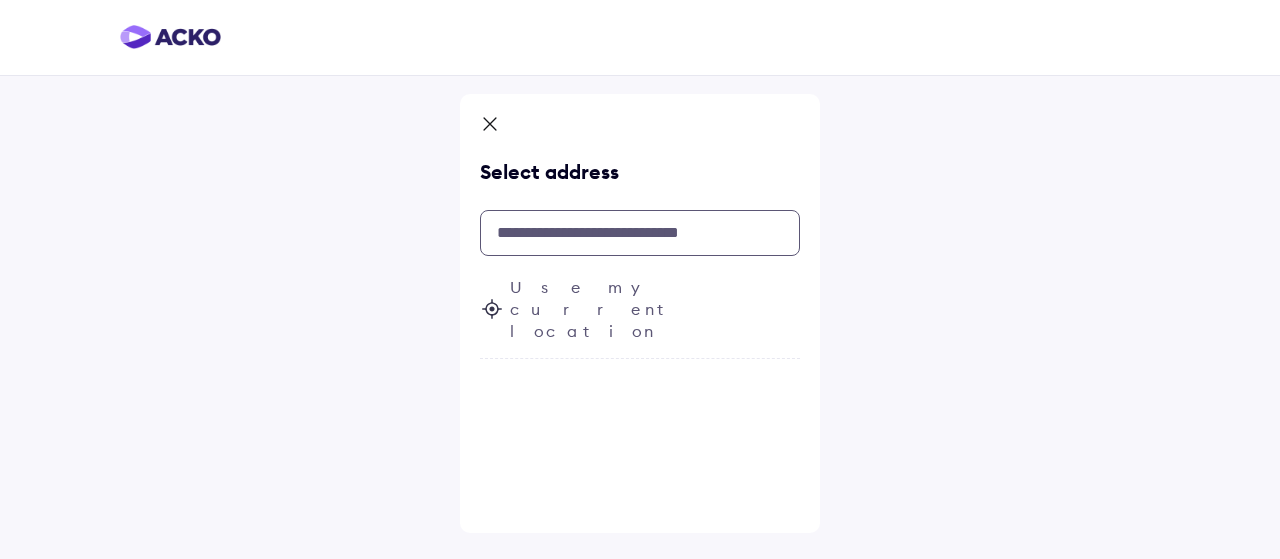 click at bounding box center (640, 233) 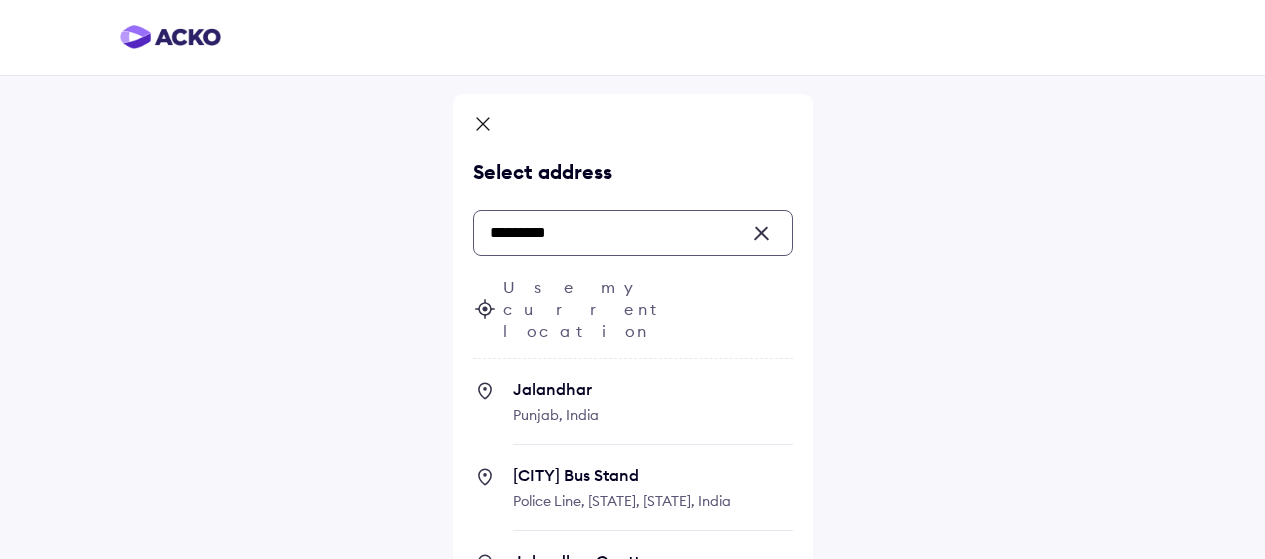 click on "Punjab, India" at bounding box center [556, 415] 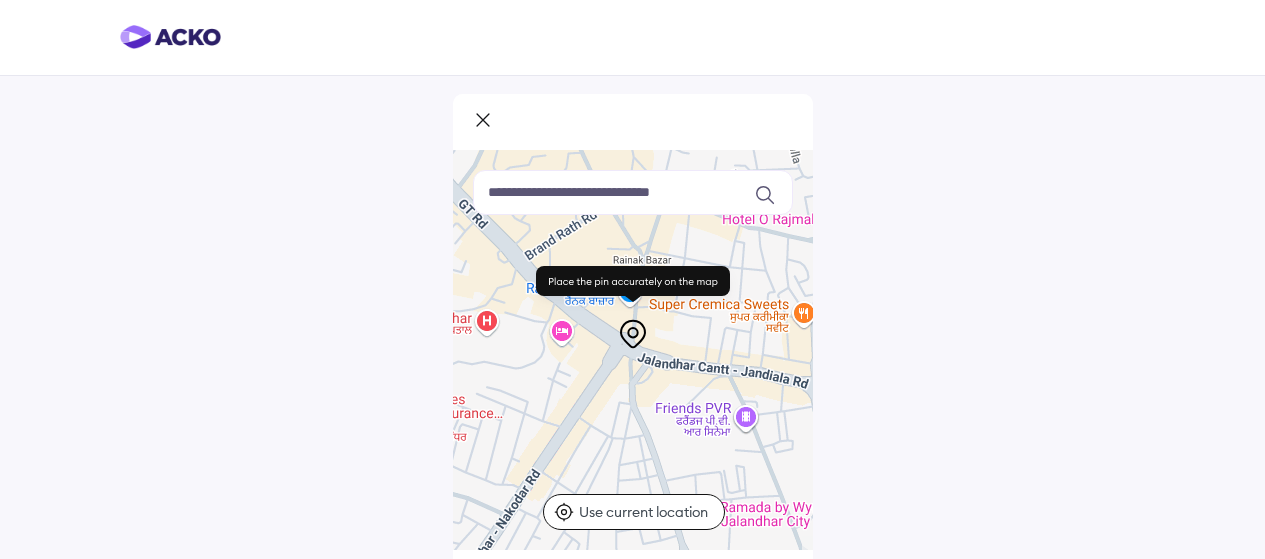 click on "Use current location" at bounding box center [646, 512] 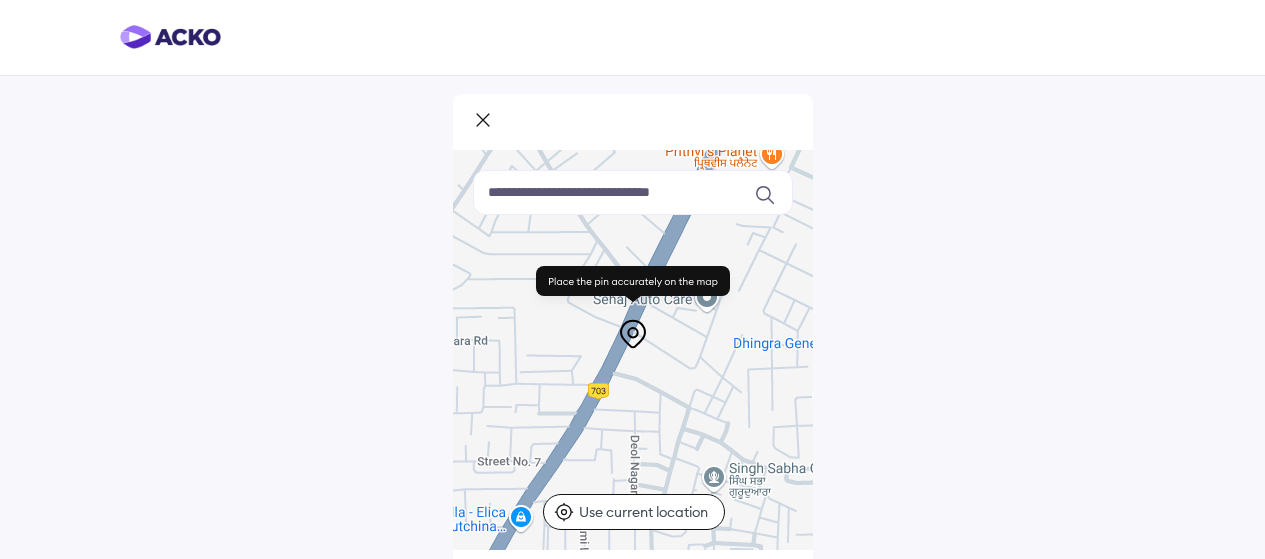 click on "Use current location" at bounding box center (634, 512) 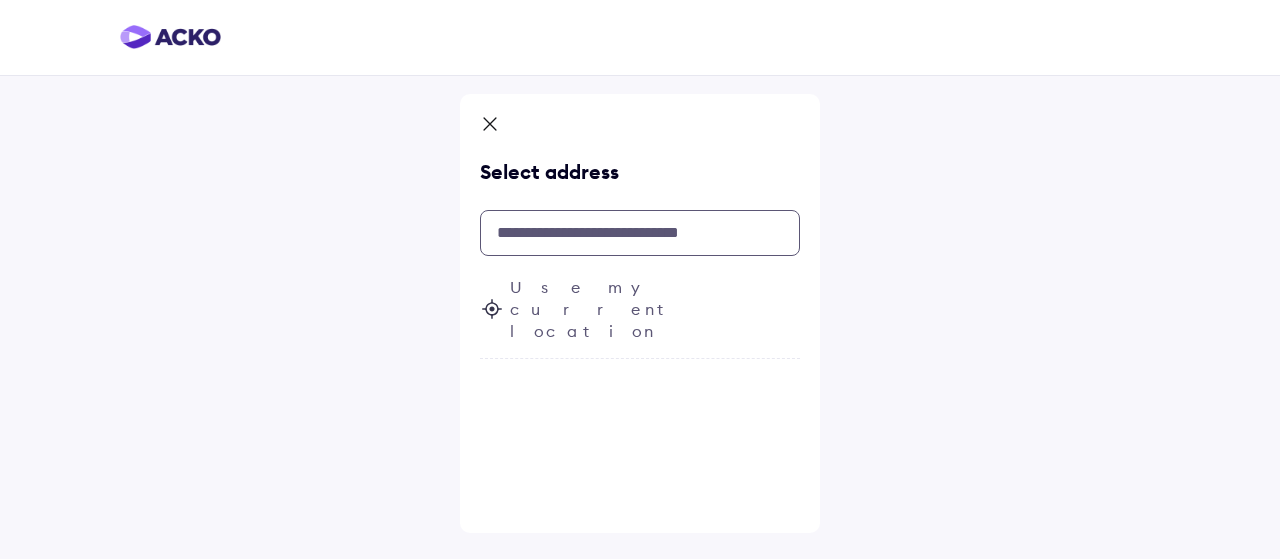 click at bounding box center [640, 233] 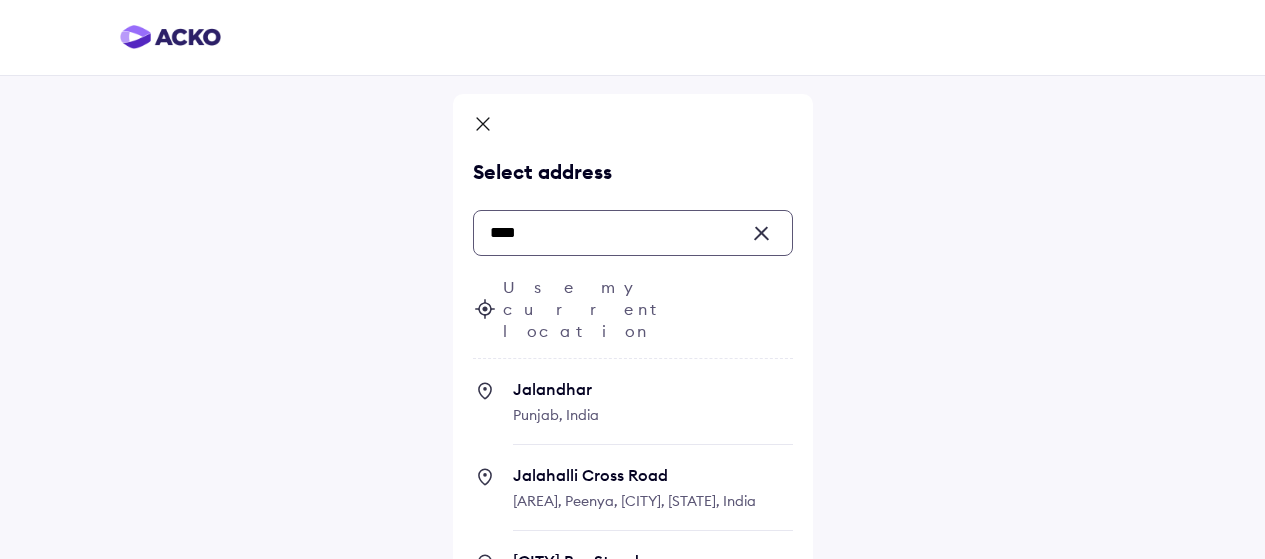 click on "Punjab, India" at bounding box center (556, 415) 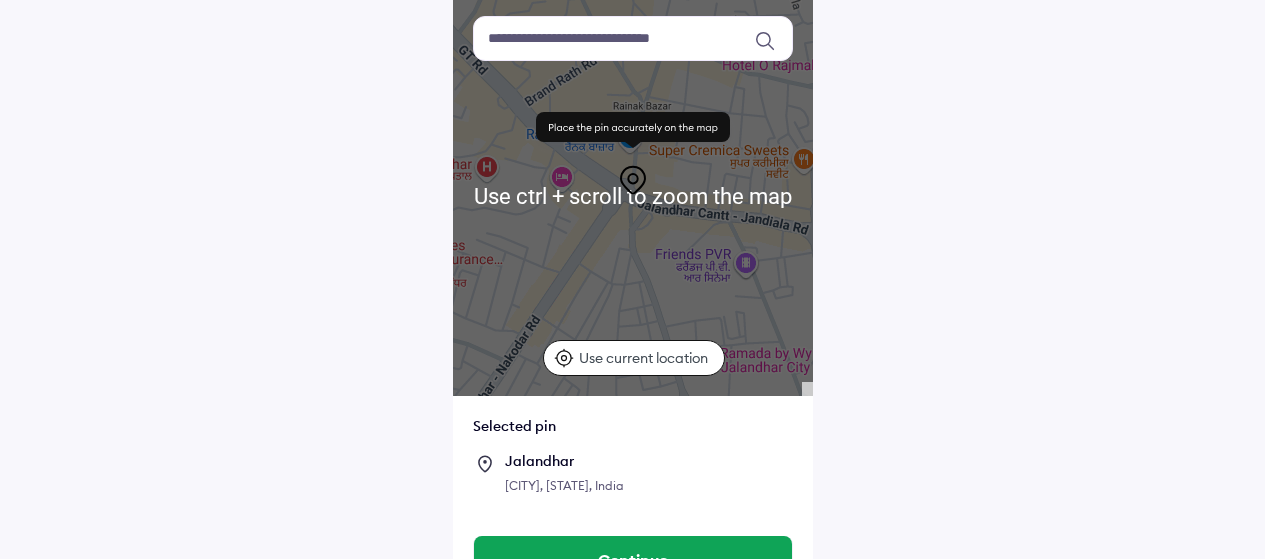 scroll, scrollTop: 199, scrollLeft: 0, axis: vertical 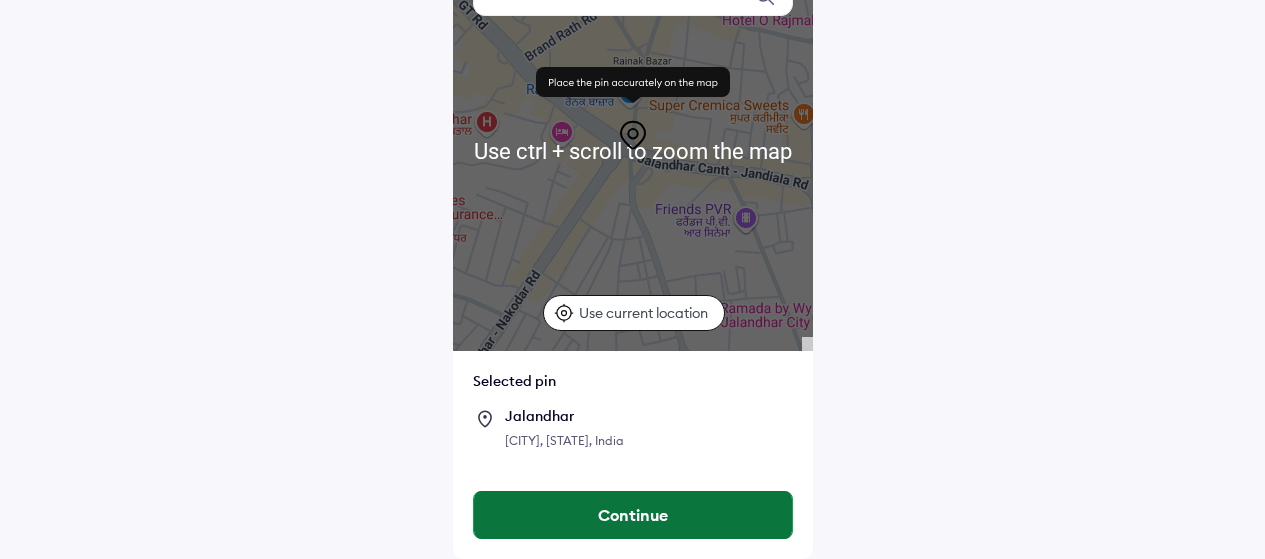 click on "Continue" at bounding box center [633, 515] 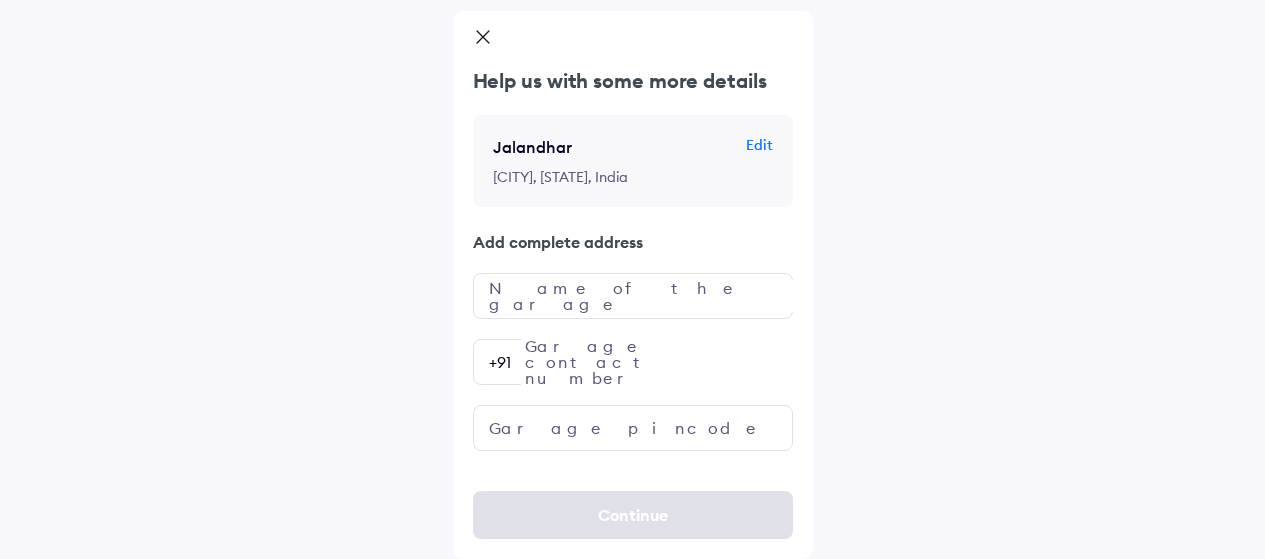 scroll, scrollTop: 0, scrollLeft: 0, axis: both 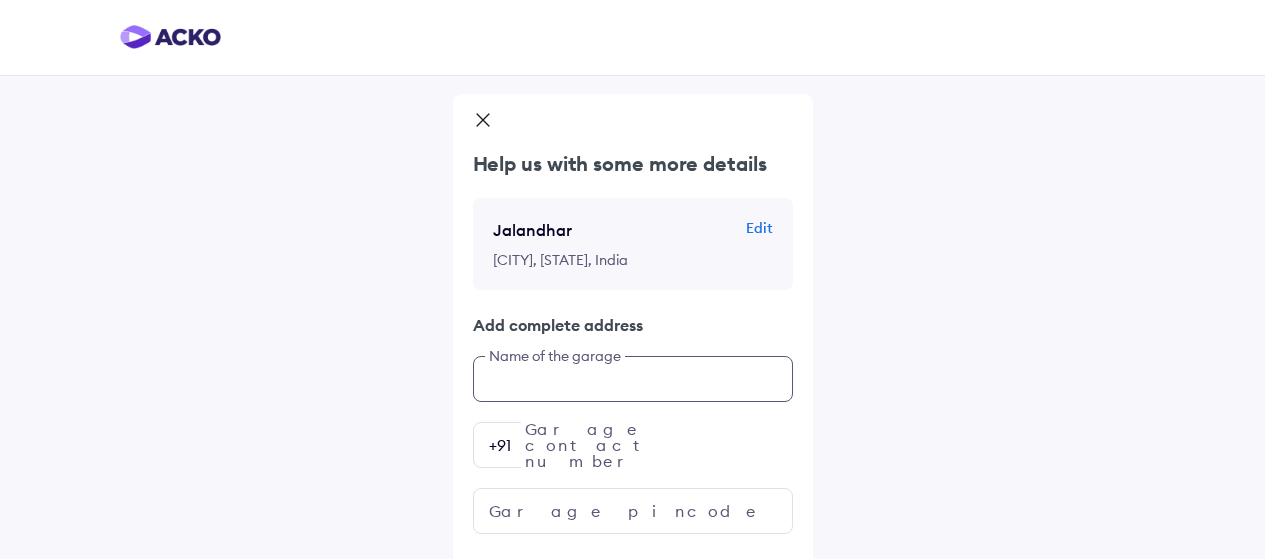 click at bounding box center (633, 379) 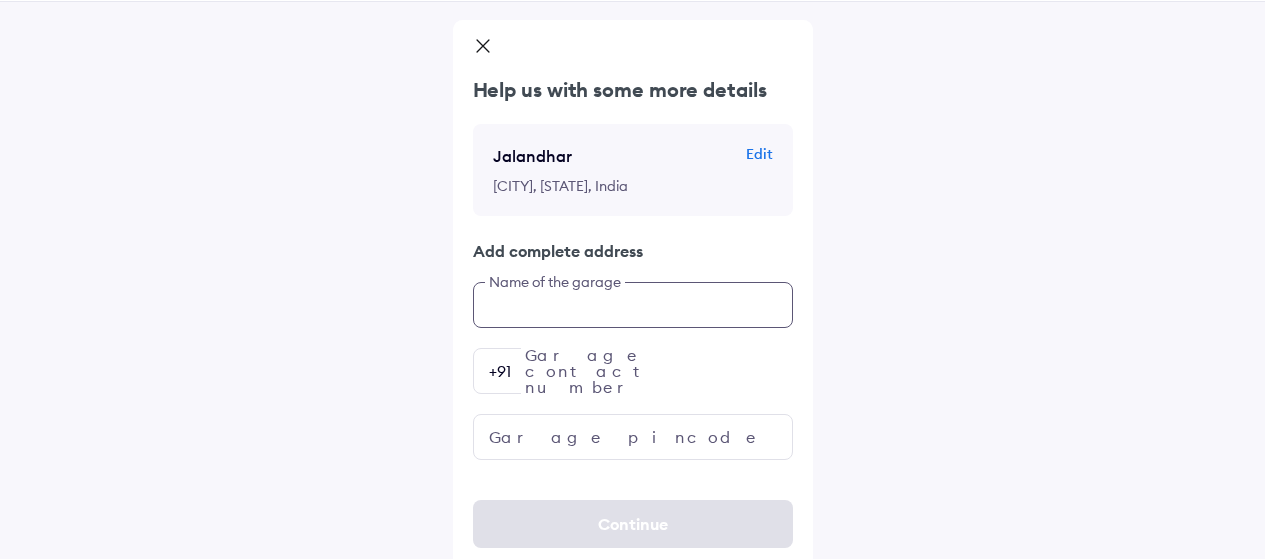 scroll, scrollTop: 83, scrollLeft: 0, axis: vertical 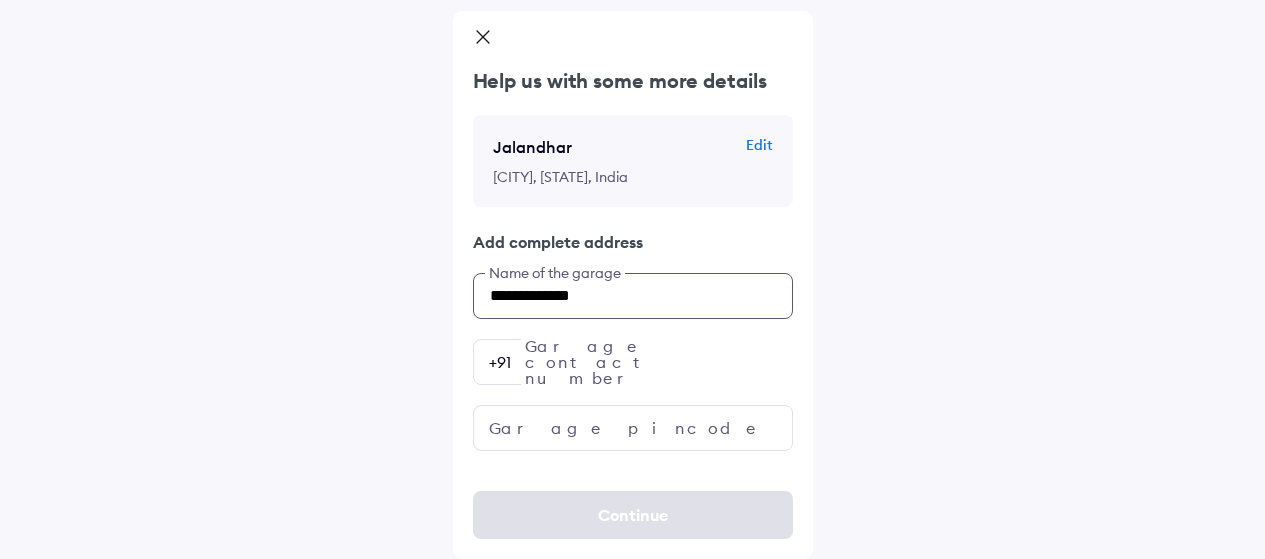 type on "**********" 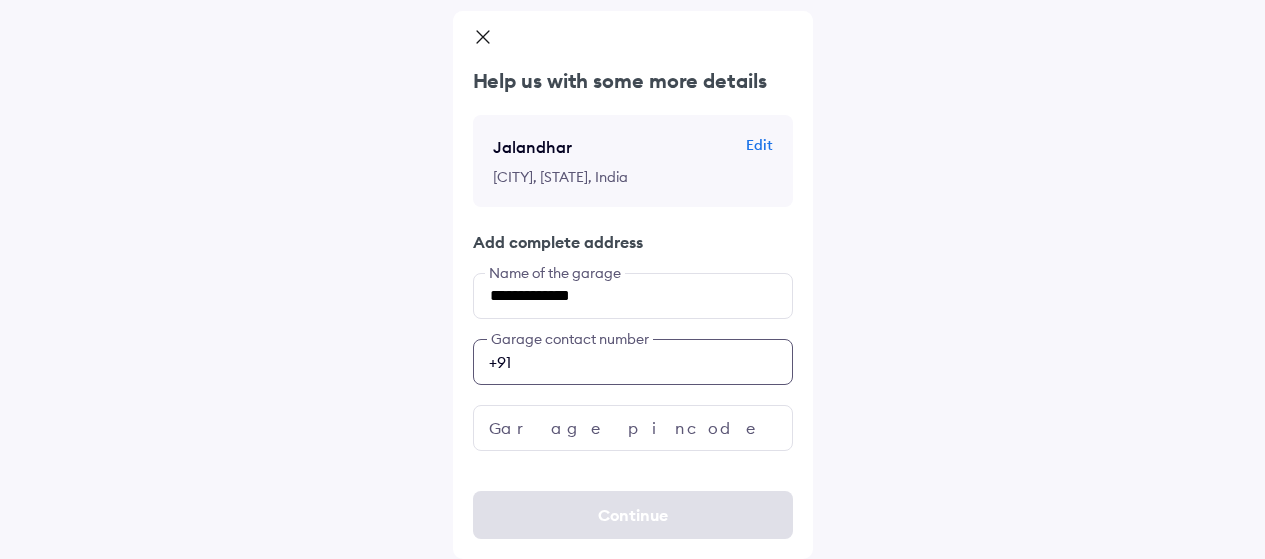 click at bounding box center (633, 362) 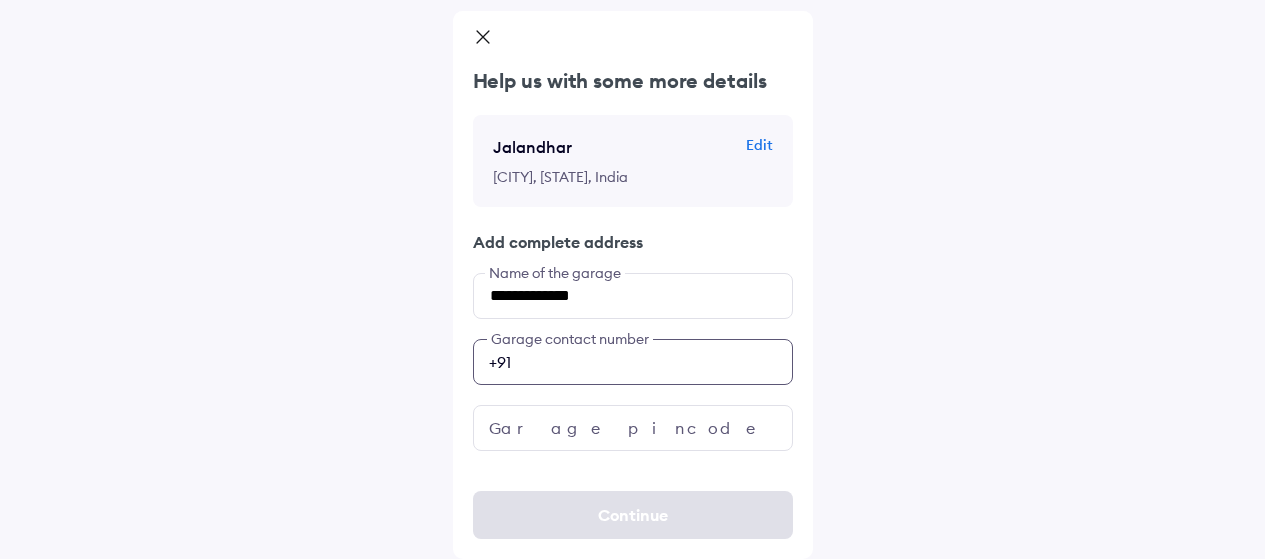 type on "**********" 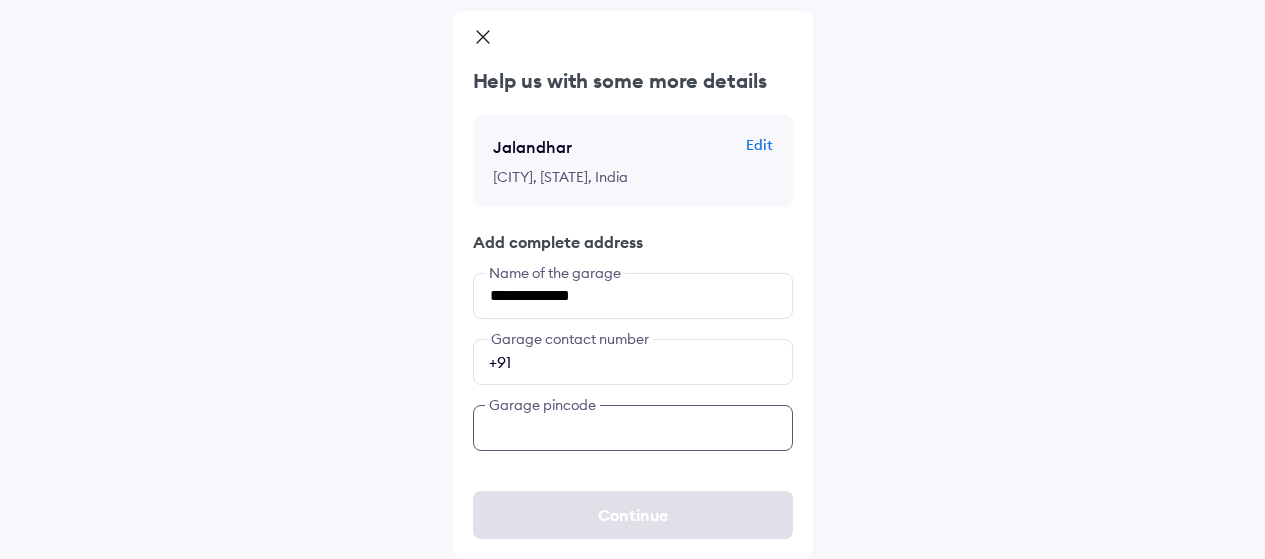 click at bounding box center (633, 428) 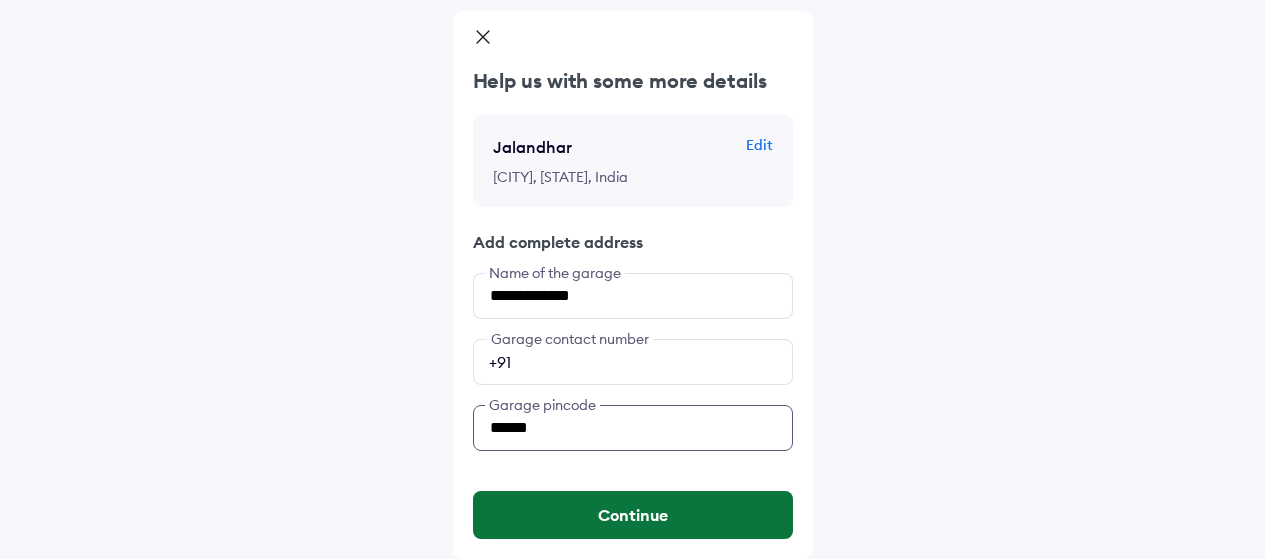 type on "******" 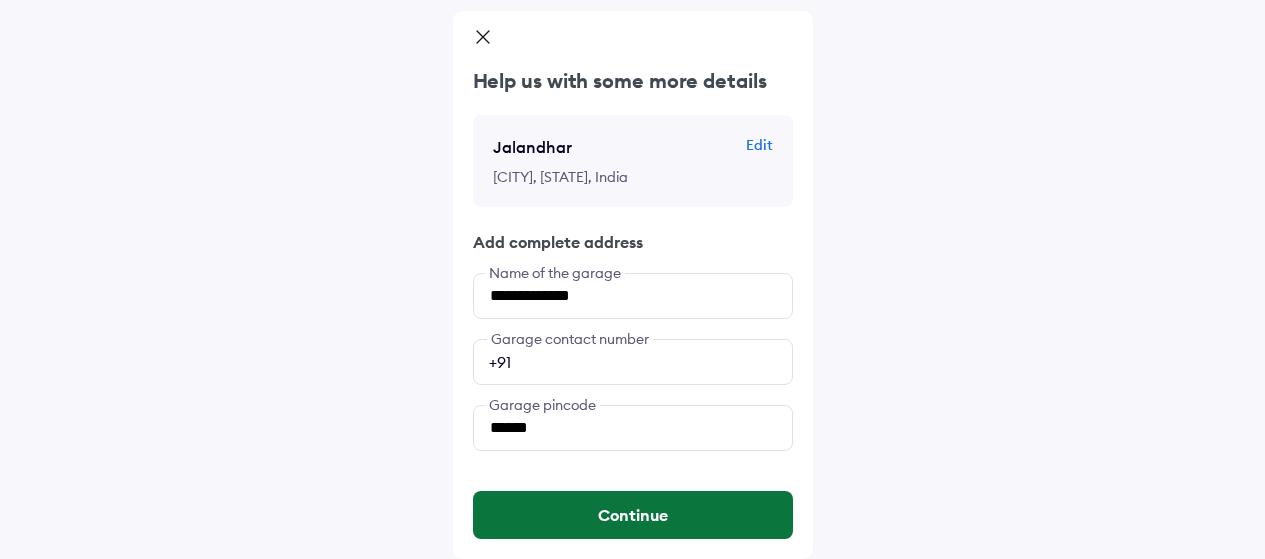 click on "Continue" at bounding box center [633, 515] 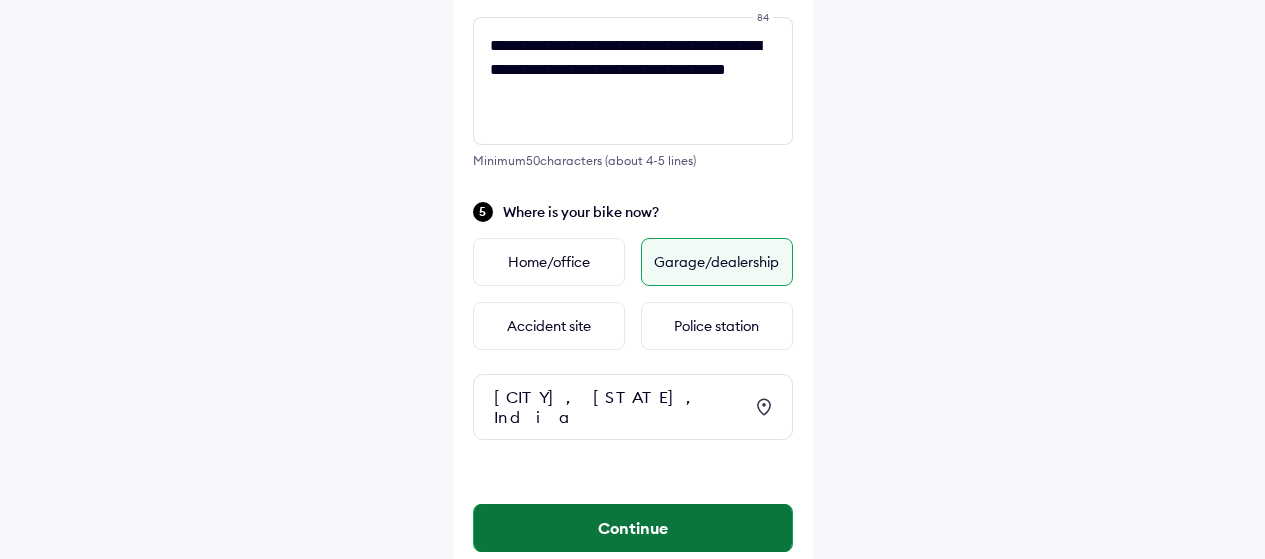 scroll, scrollTop: 980, scrollLeft: 0, axis: vertical 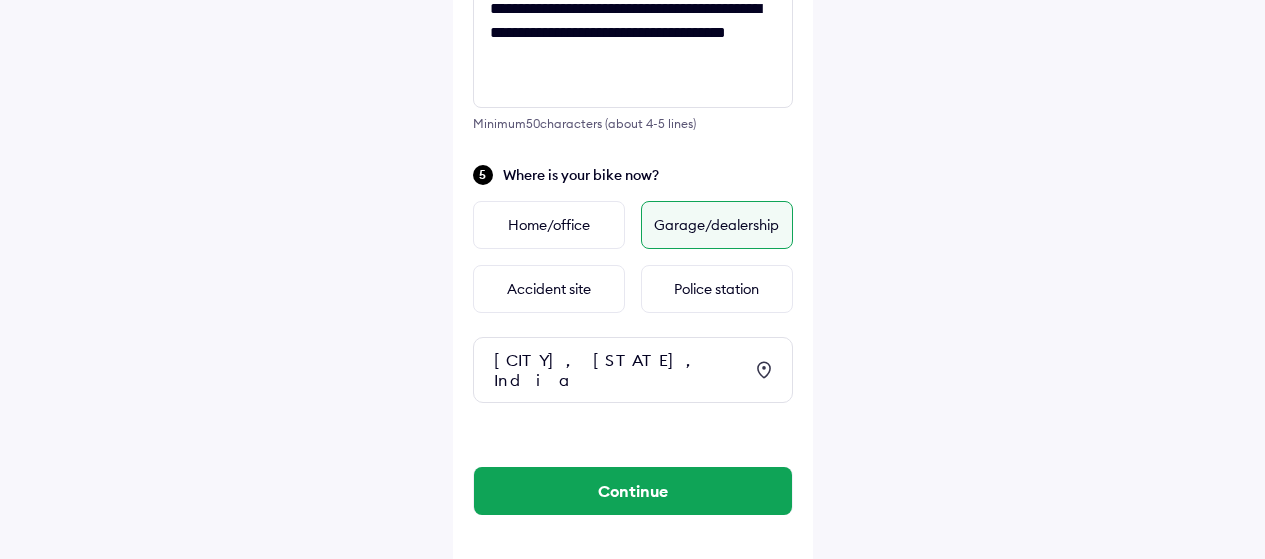 click on "Garage/dealership" at bounding box center [717, 225] 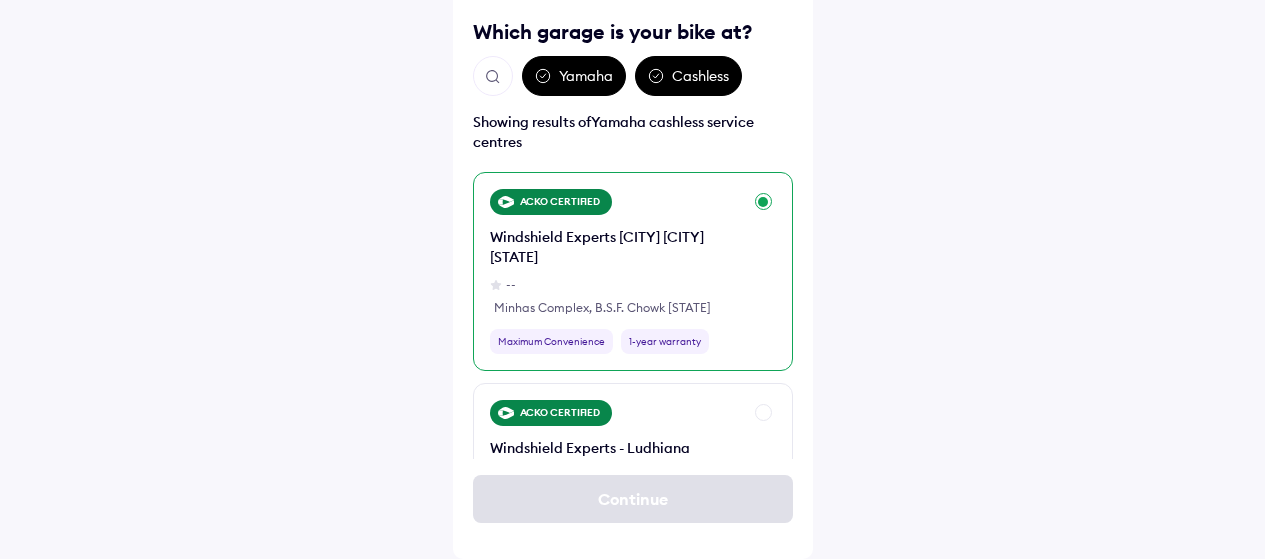 scroll, scrollTop: 140, scrollLeft: 0, axis: vertical 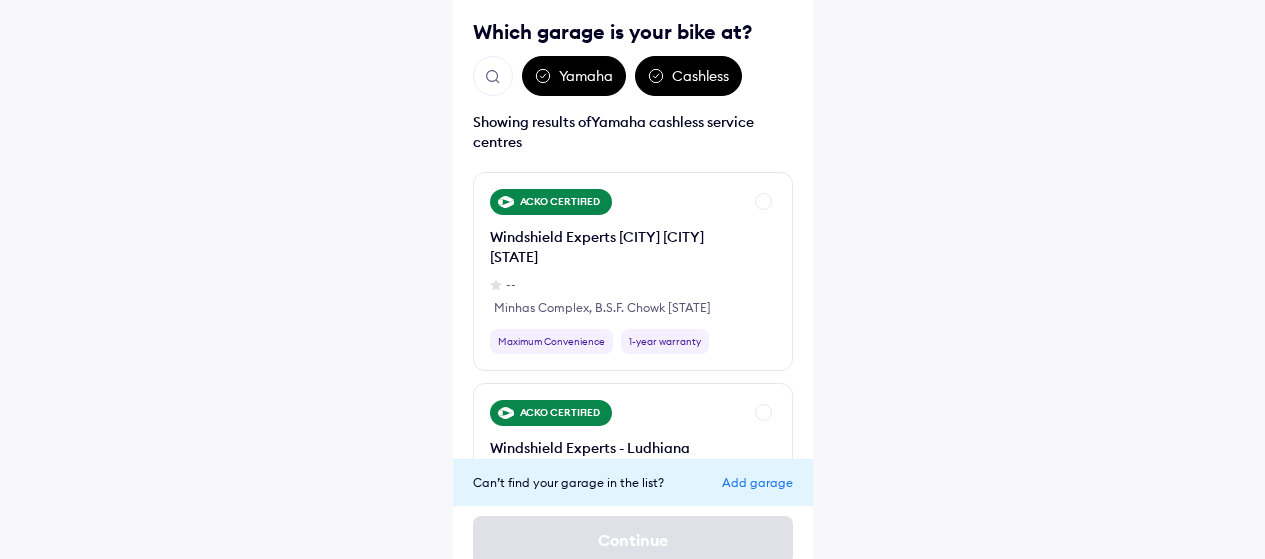 click on "Yamaha" at bounding box center [574, 76] 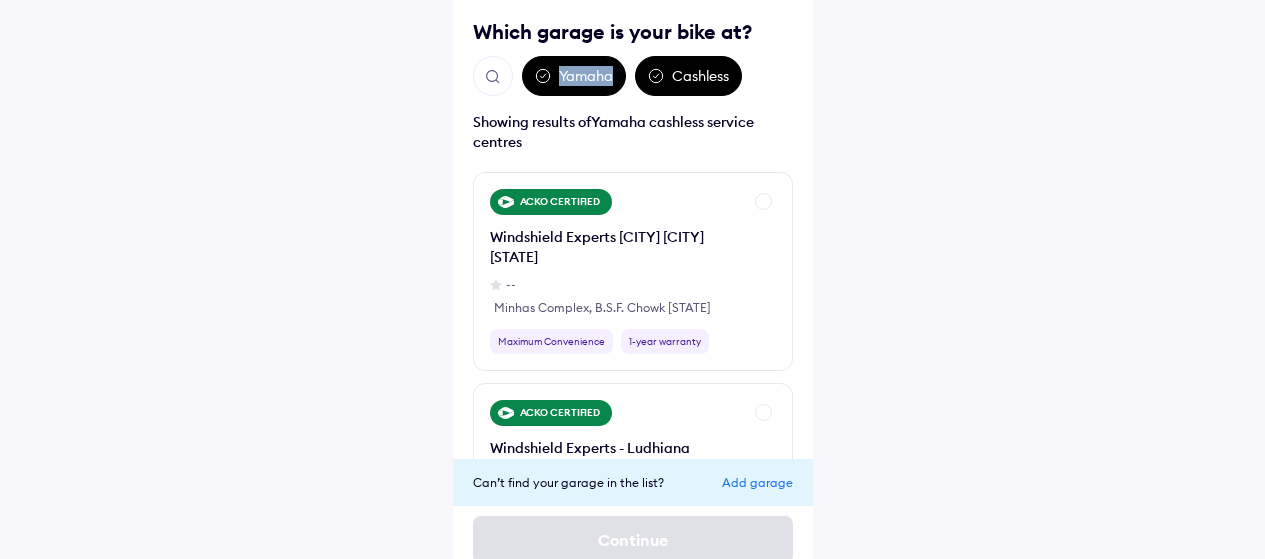 click 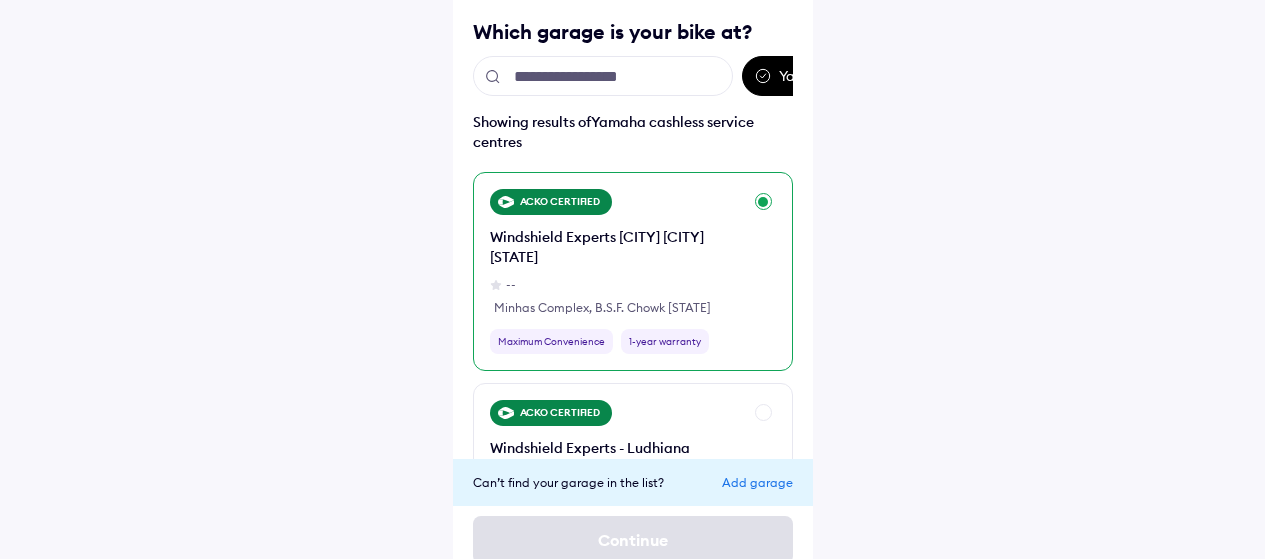 click on "ACKO CERTIFIED" at bounding box center (551, 202) 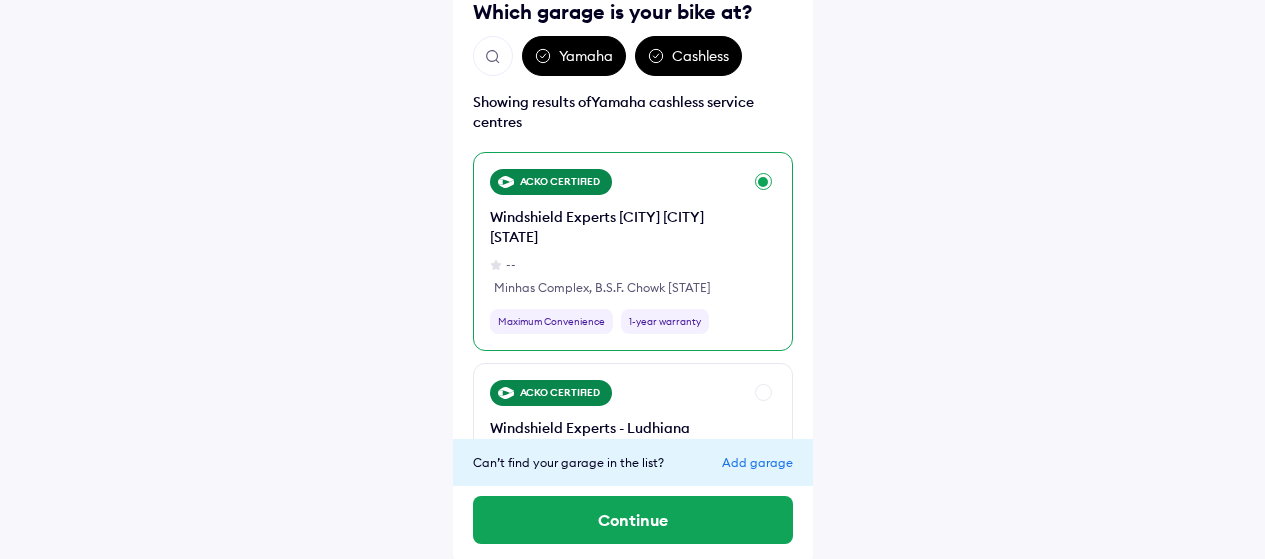 scroll, scrollTop: 165, scrollLeft: 0, axis: vertical 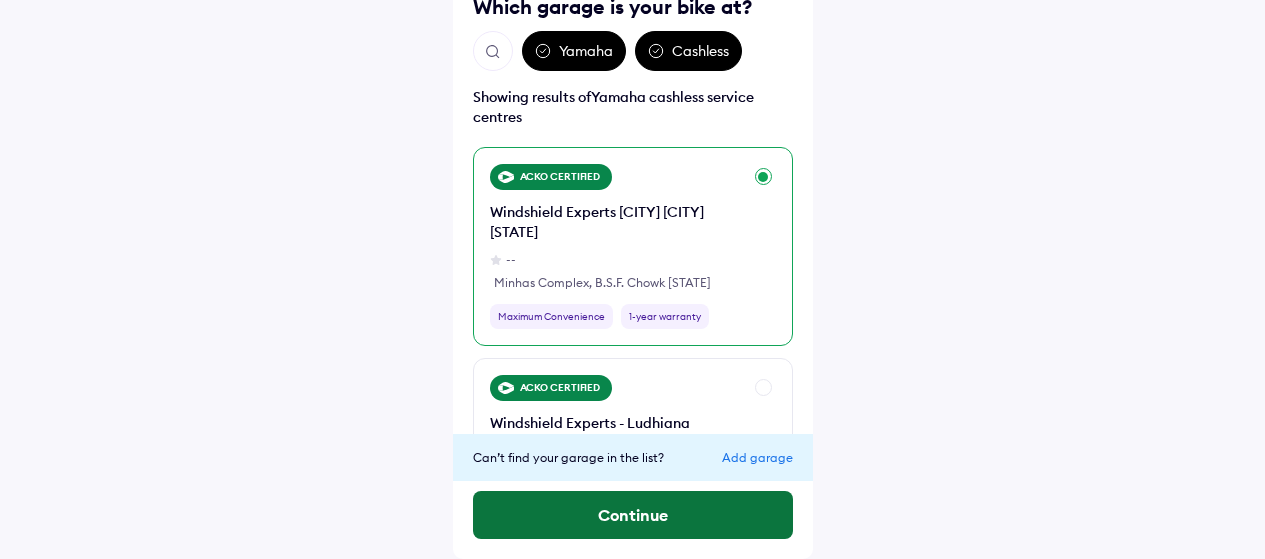 click on "Continue" at bounding box center [633, 515] 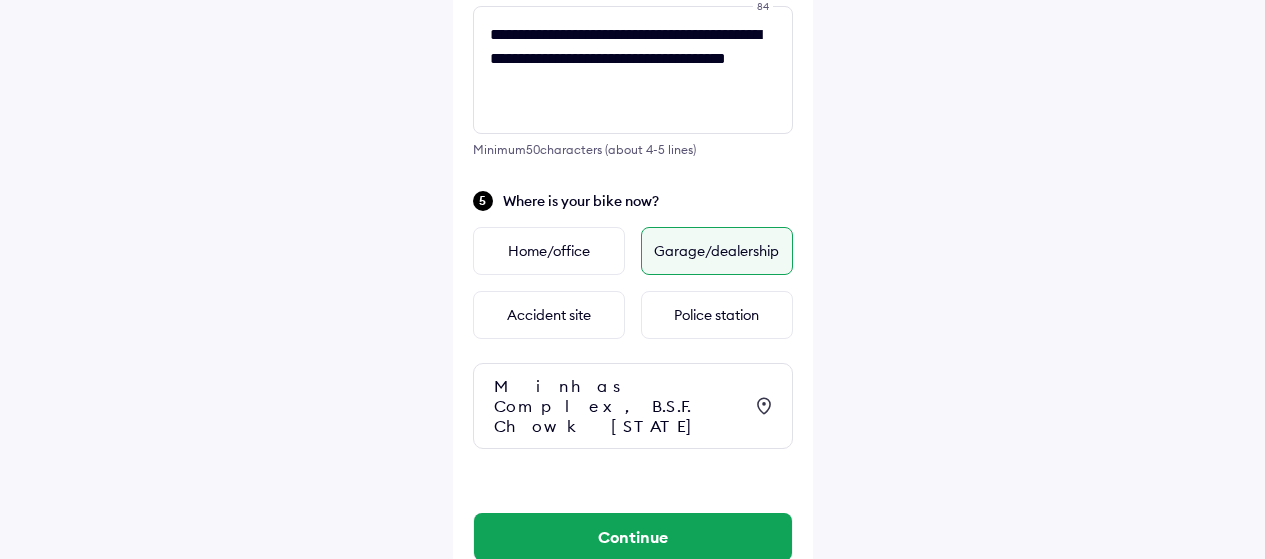 scroll, scrollTop: 996, scrollLeft: 0, axis: vertical 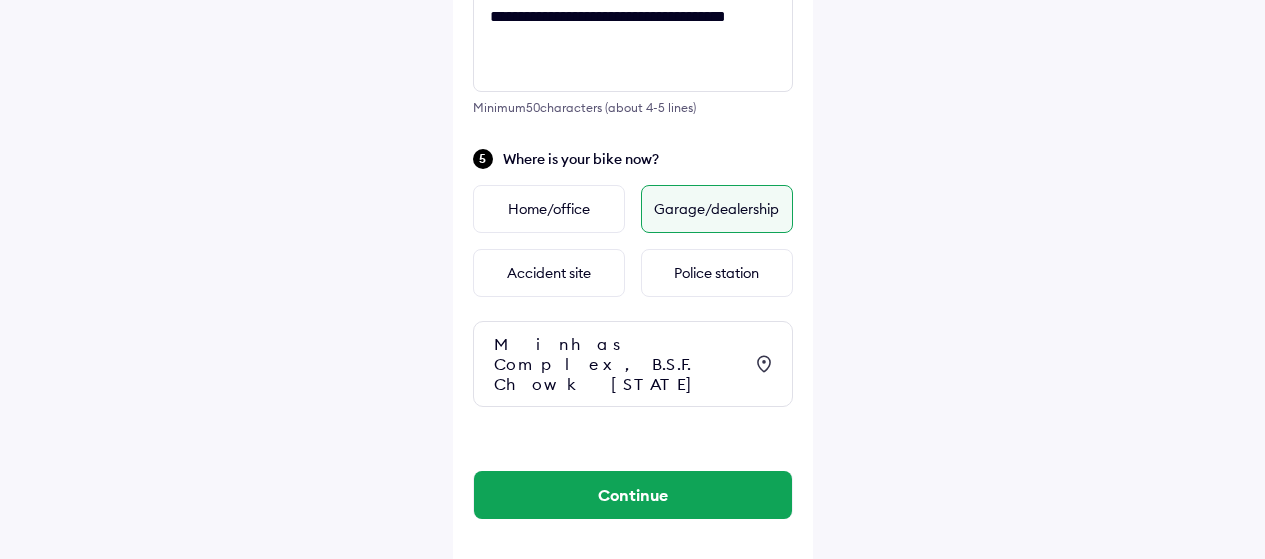 click on "Garage/dealership" at bounding box center [717, 209] 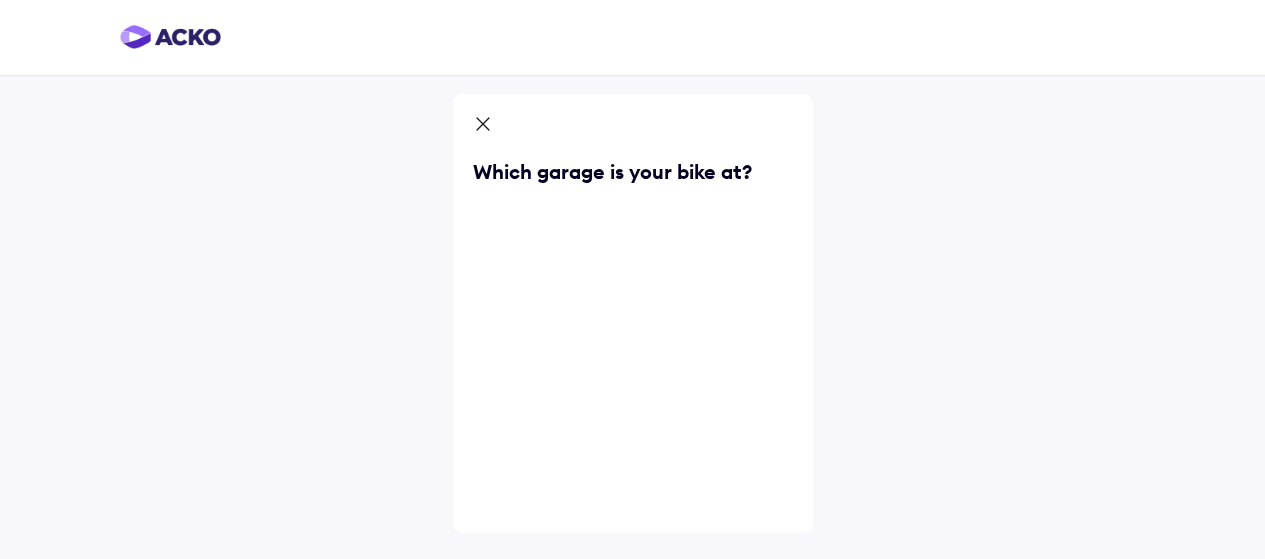 scroll, scrollTop: 0, scrollLeft: 0, axis: both 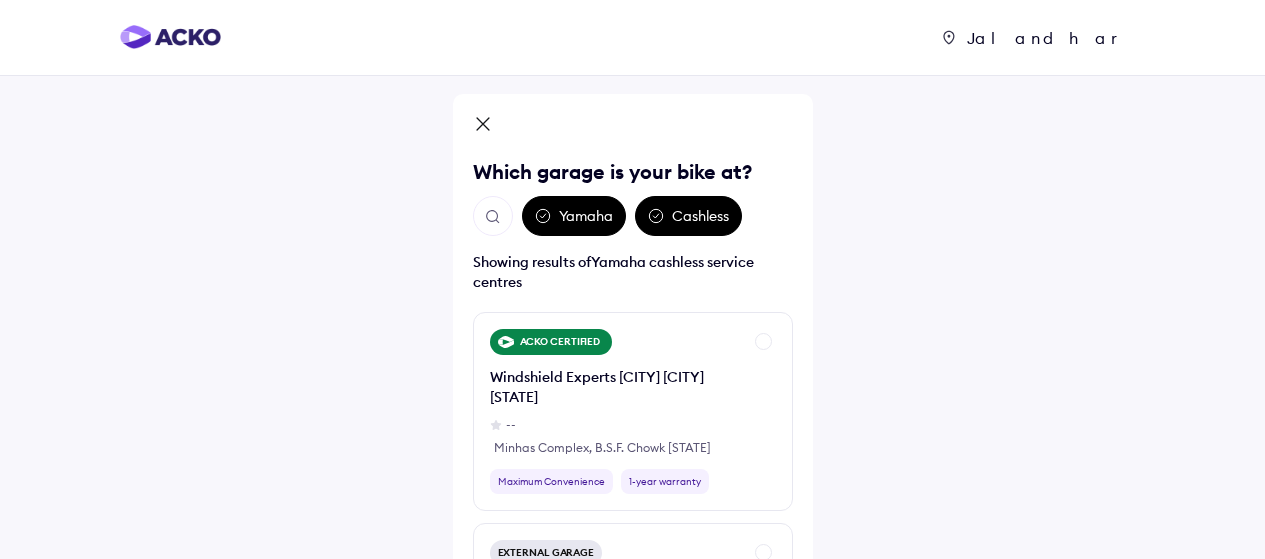 click 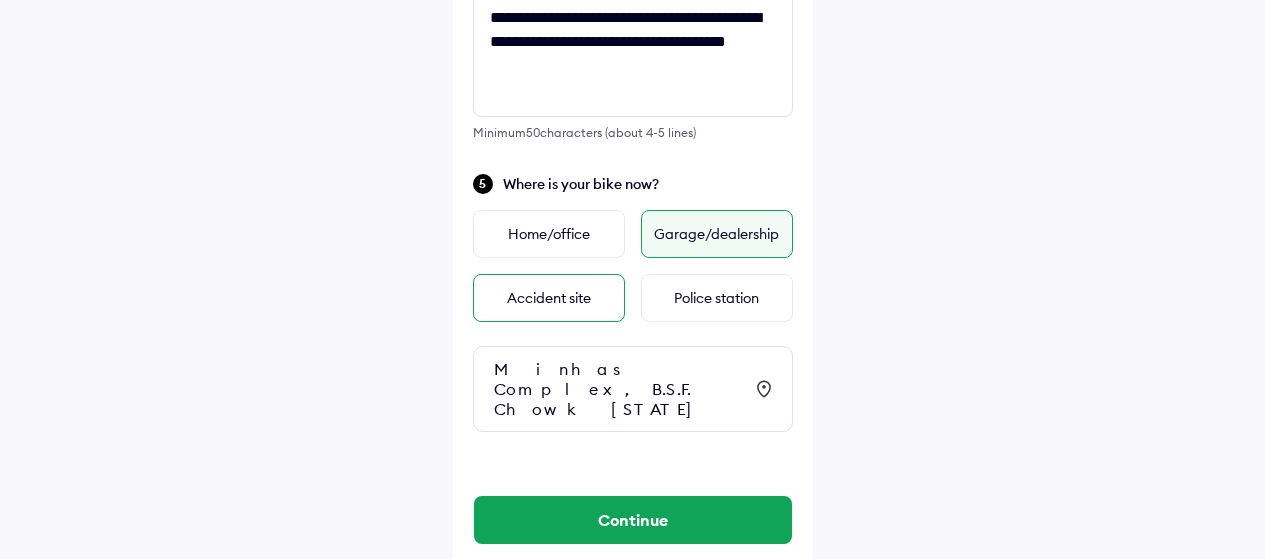 scroll, scrollTop: 996, scrollLeft: 0, axis: vertical 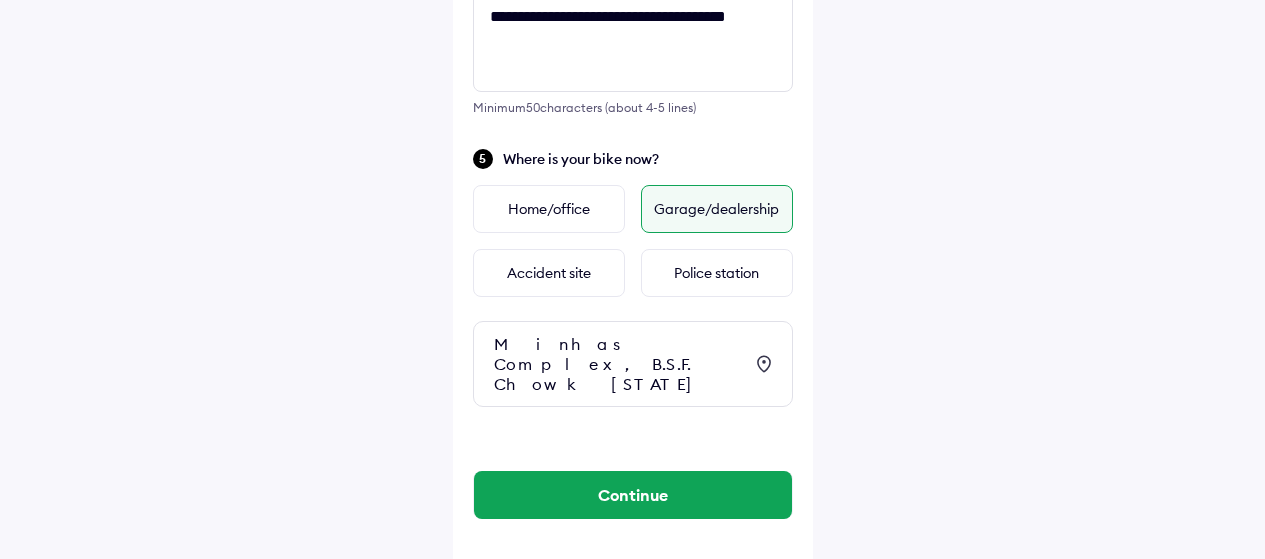 click on "Minhas Complex, B.S.F. Chowk [STATE]" at bounding box center [618, 364] 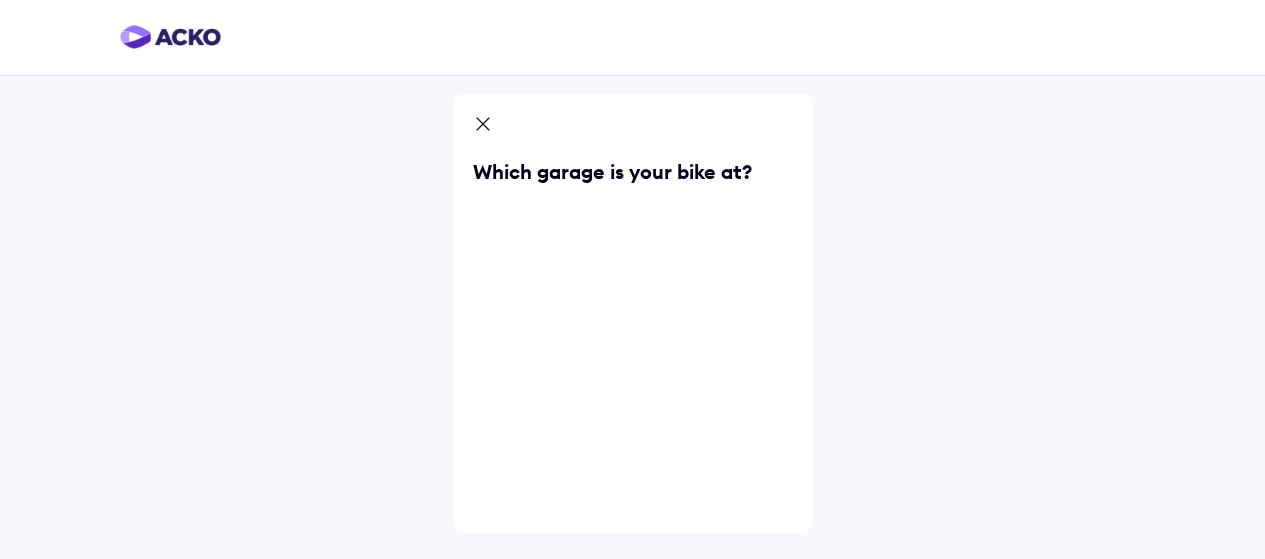 scroll, scrollTop: 0, scrollLeft: 0, axis: both 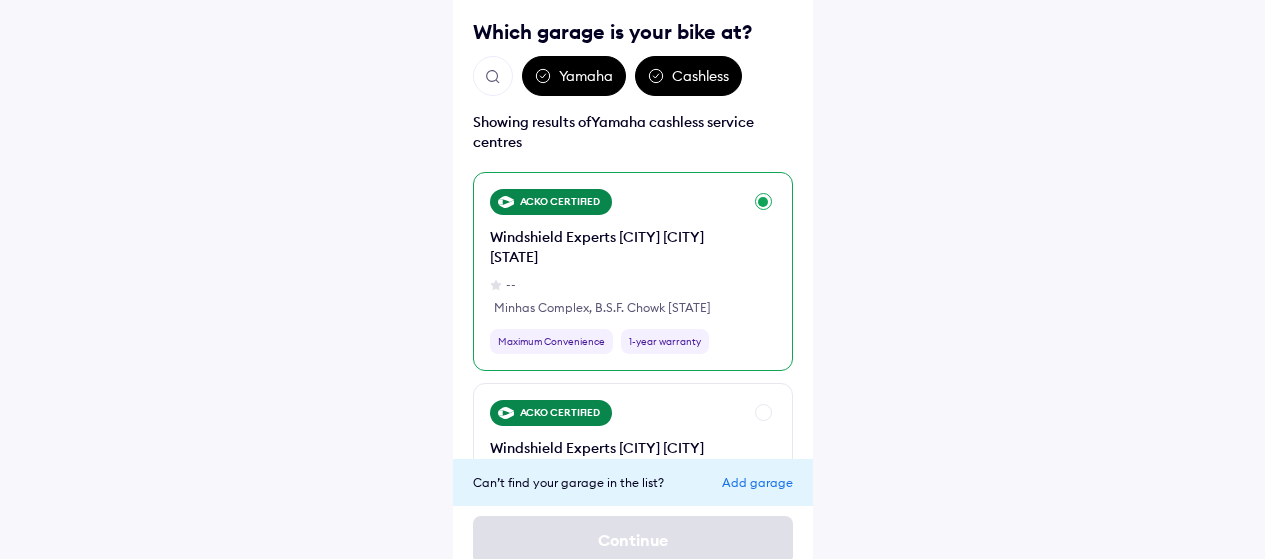 click on "Windshield Experts [CITY] [CITY] [STATE]" at bounding box center (616, 247) 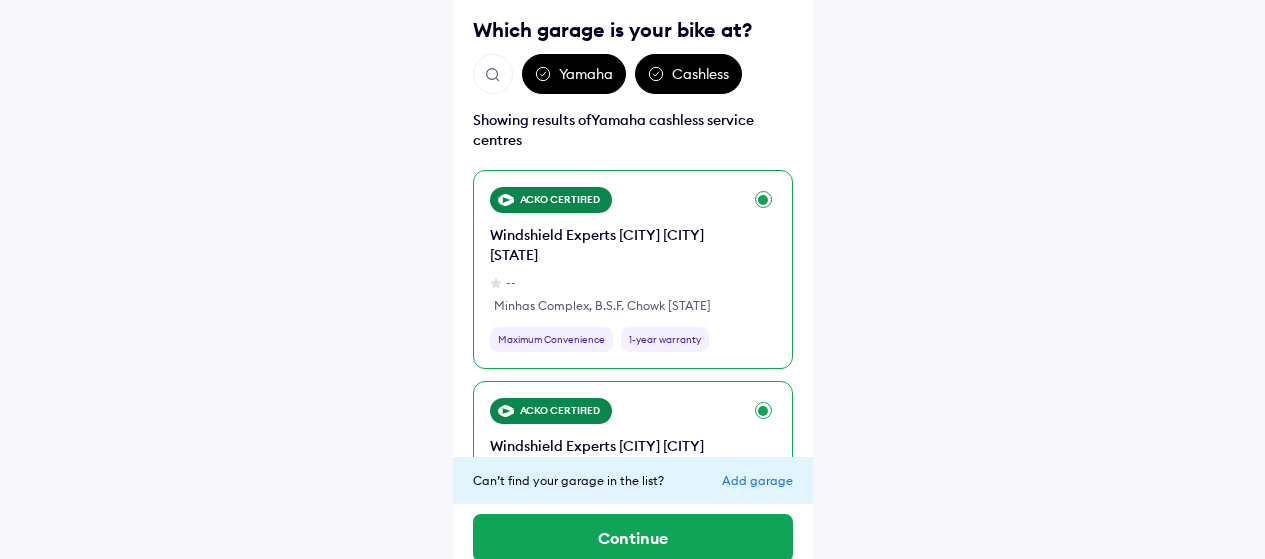 scroll, scrollTop: 165, scrollLeft: 0, axis: vertical 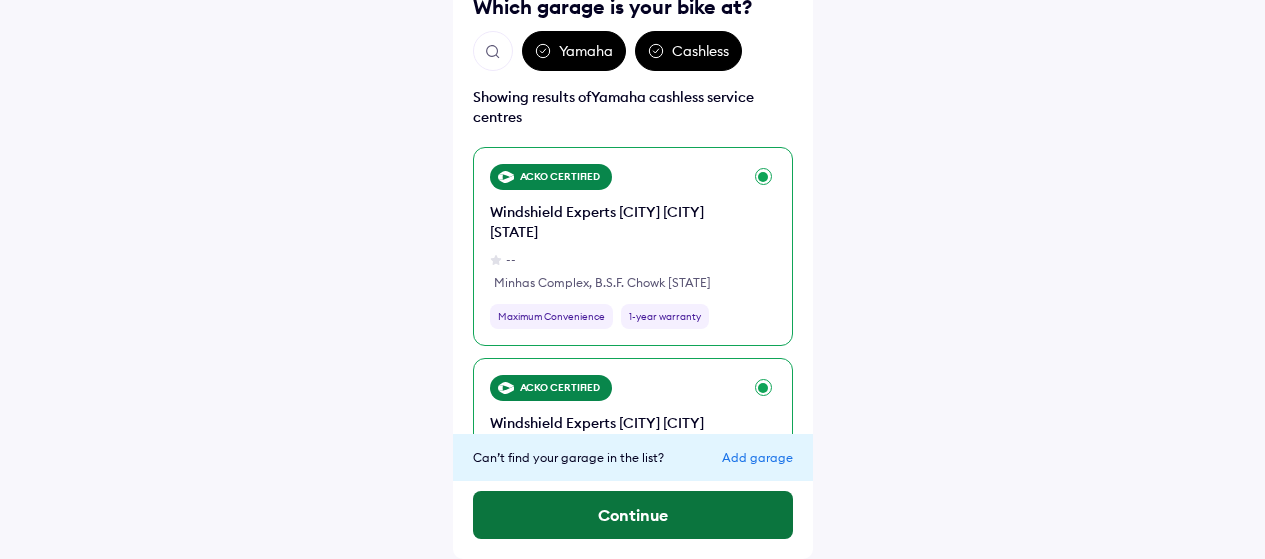 click on "Continue" at bounding box center (633, 515) 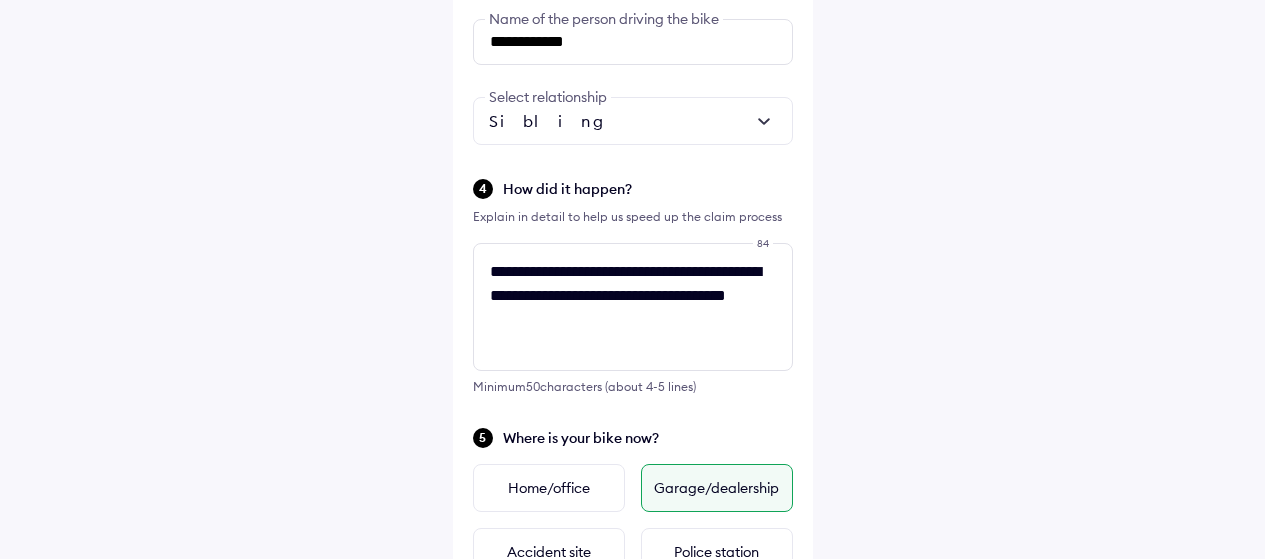 scroll, scrollTop: 996, scrollLeft: 0, axis: vertical 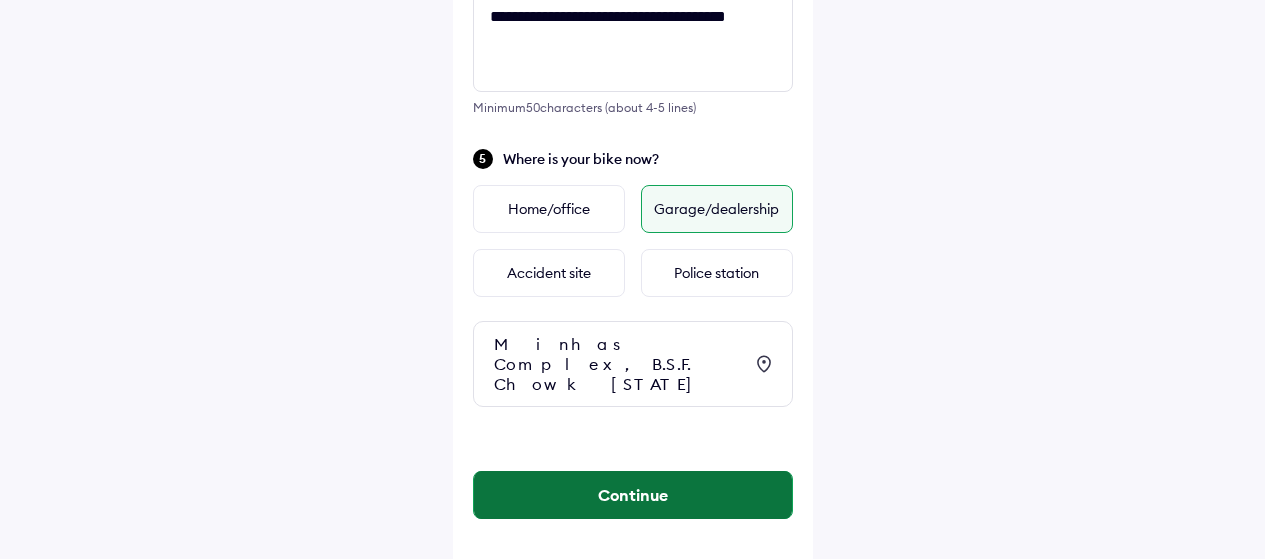 click on "Continue" at bounding box center (633, 495) 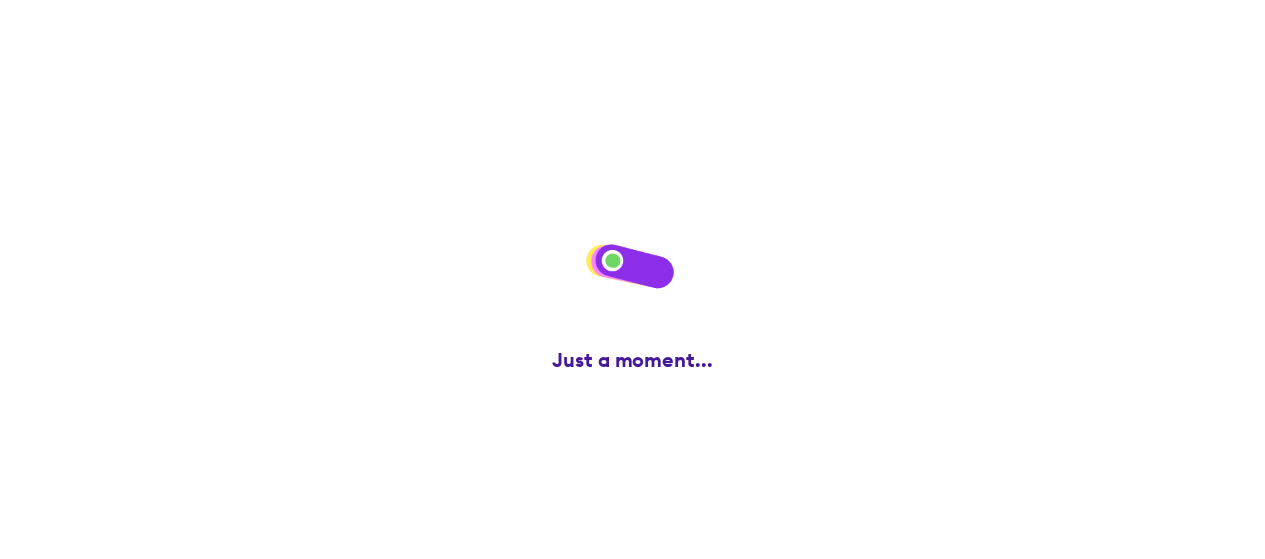 scroll, scrollTop: 0, scrollLeft: 0, axis: both 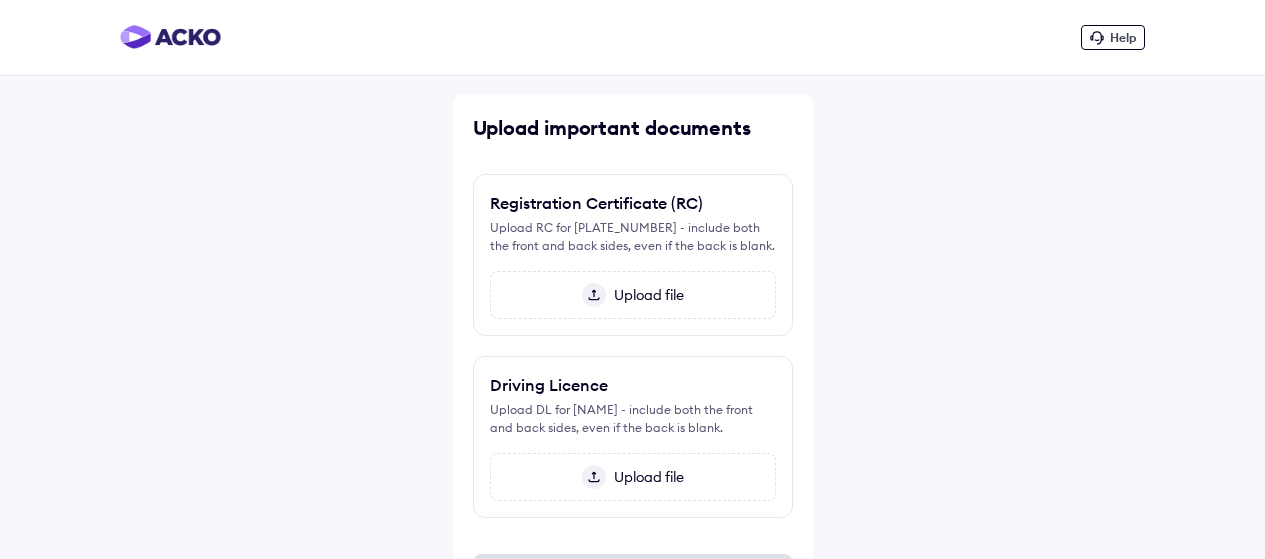 click on "Upload file" at bounding box center (645, 295) 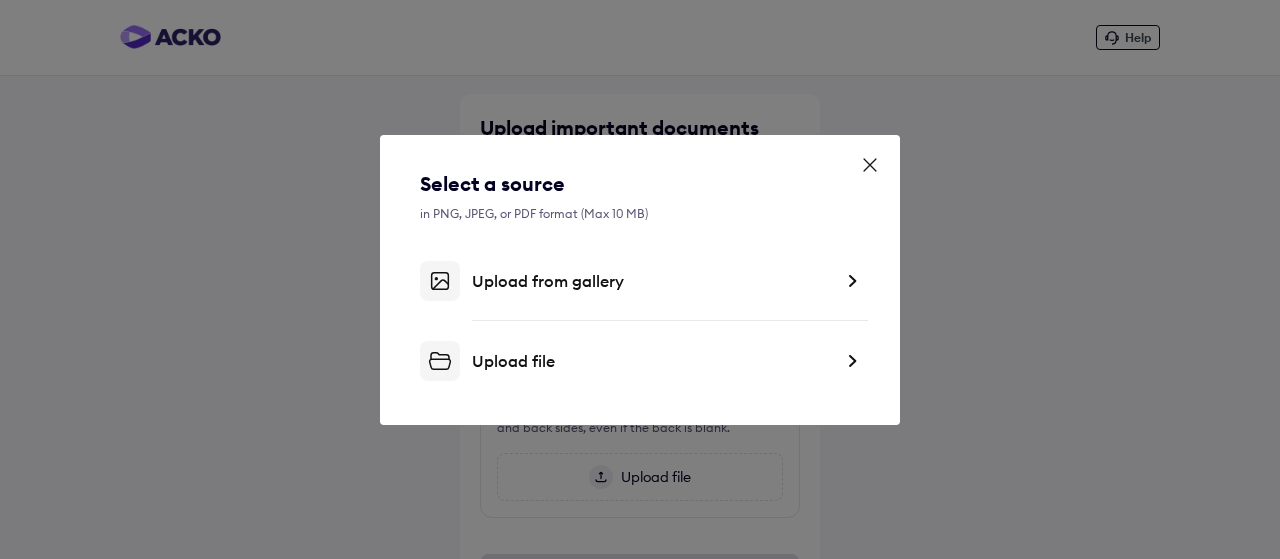 click on "Upload from gallery" at bounding box center [652, 281] 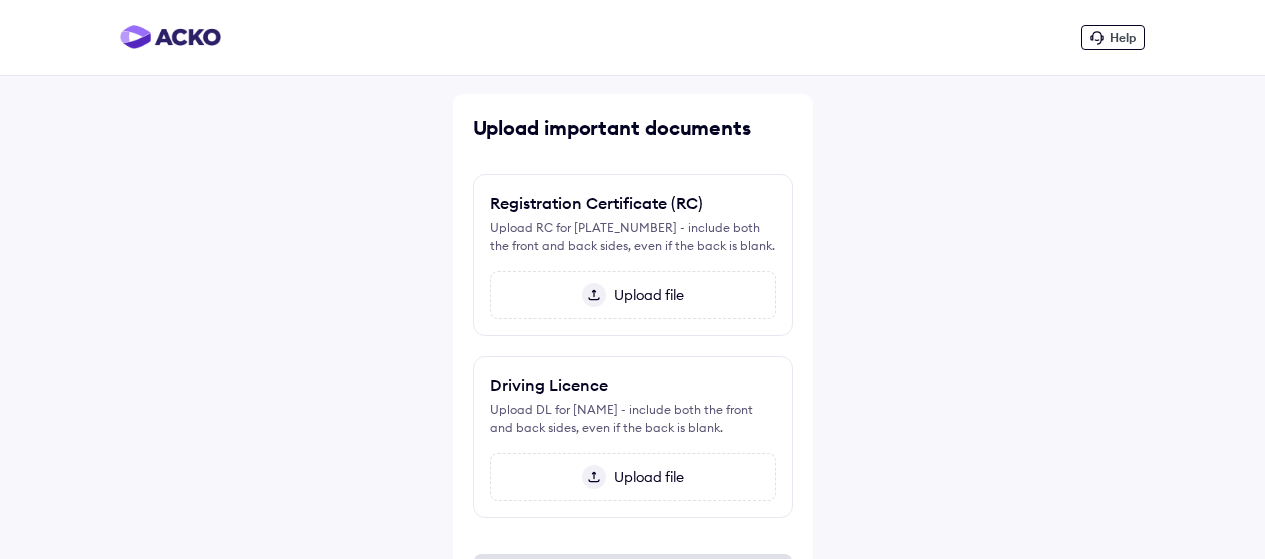click on "Upload file" at bounding box center [645, 477] 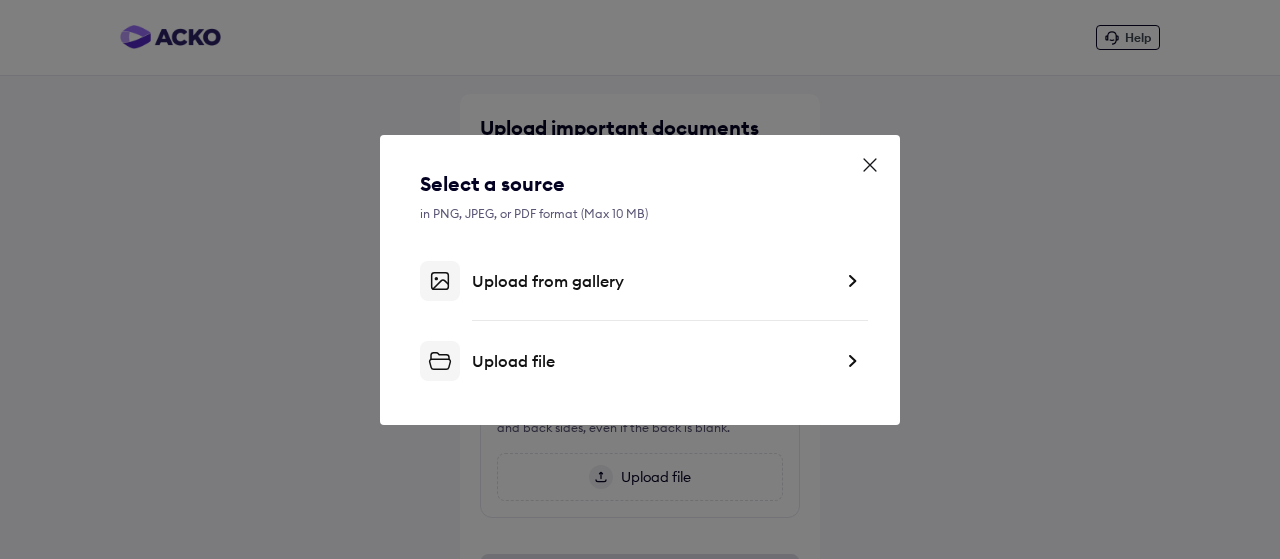 click on "Upload from gallery" at bounding box center [652, 281] 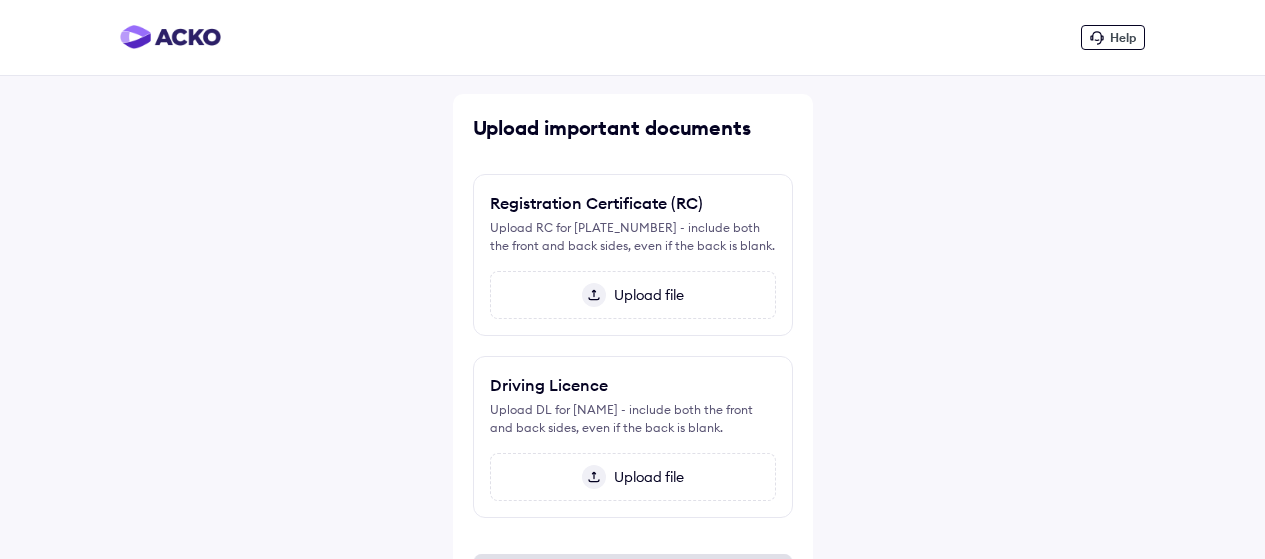 click on "Upload file" at bounding box center [633, 477] 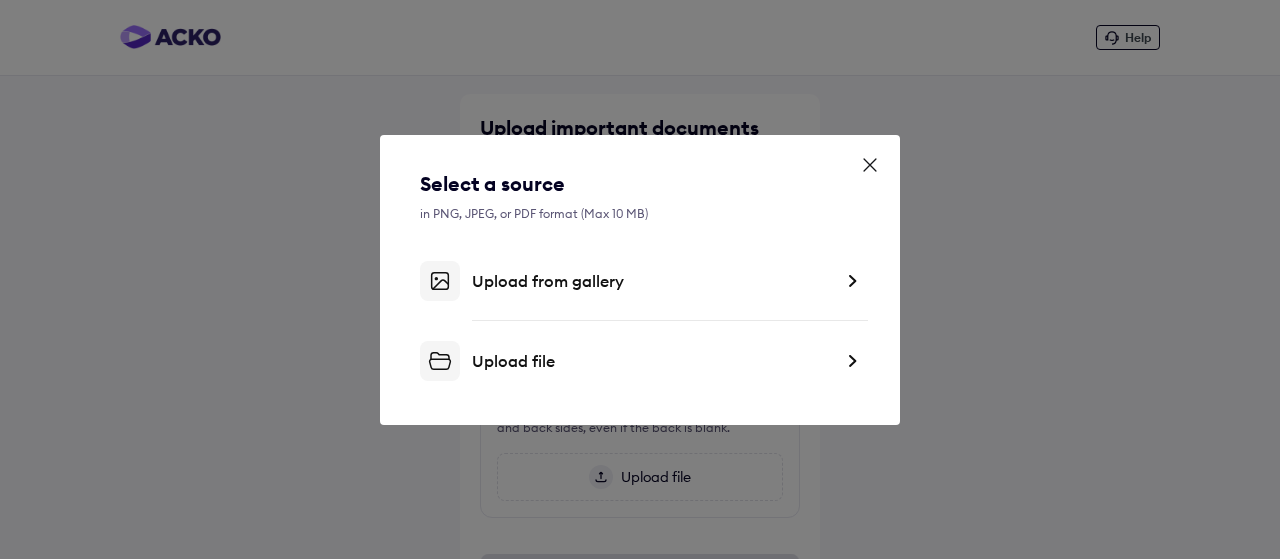 click on "Upload file" at bounding box center [640, 361] 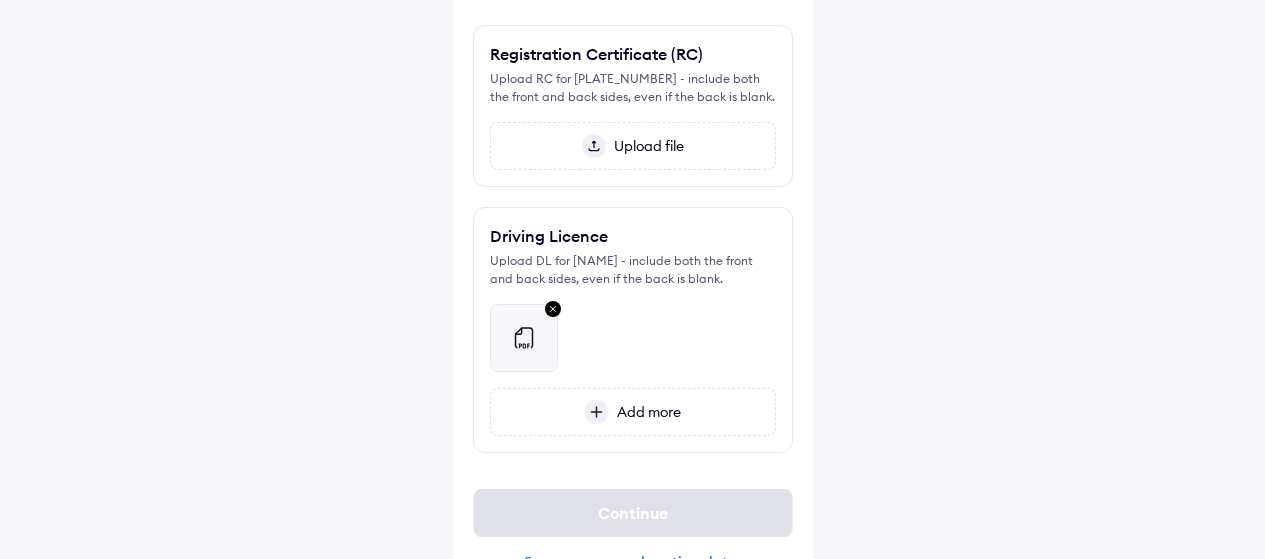 scroll, scrollTop: 197, scrollLeft: 0, axis: vertical 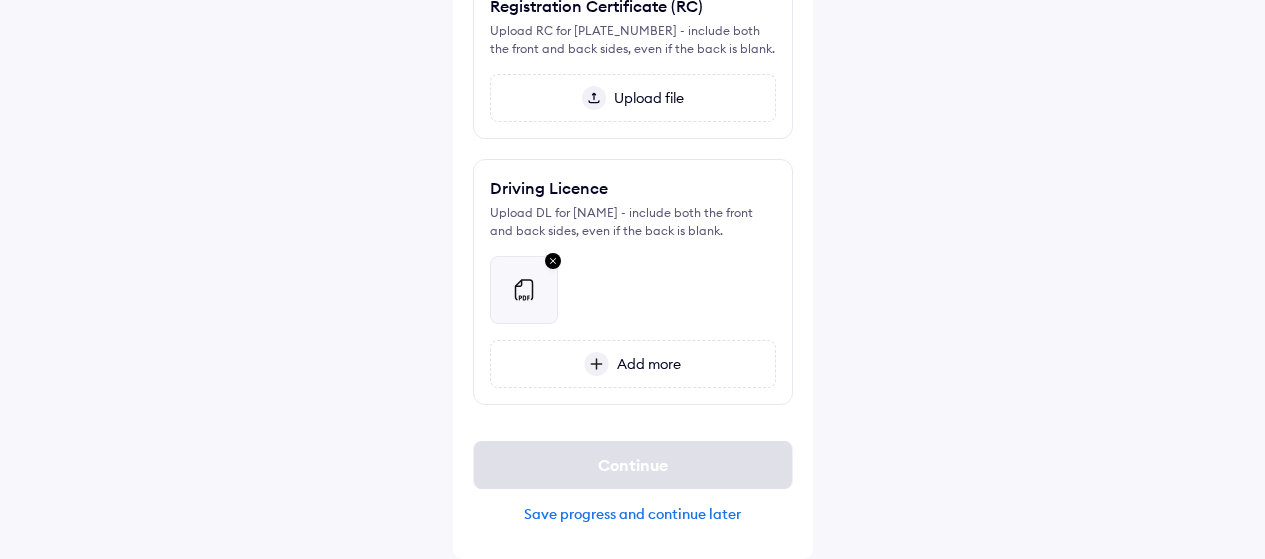 click on "Upload file" at bounding box center [645, 98] 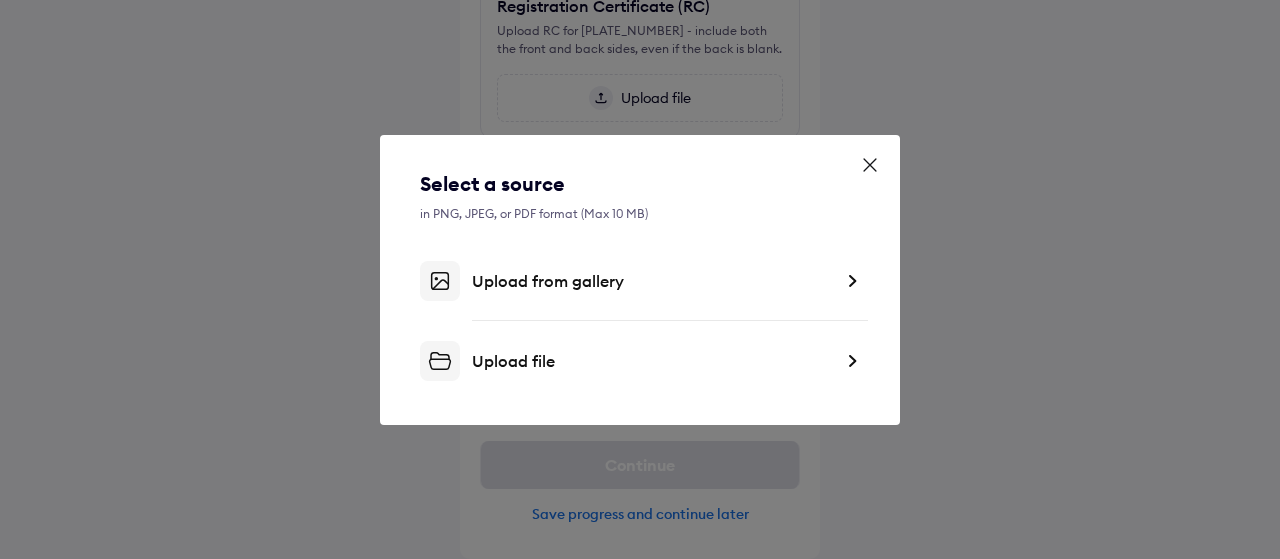 click 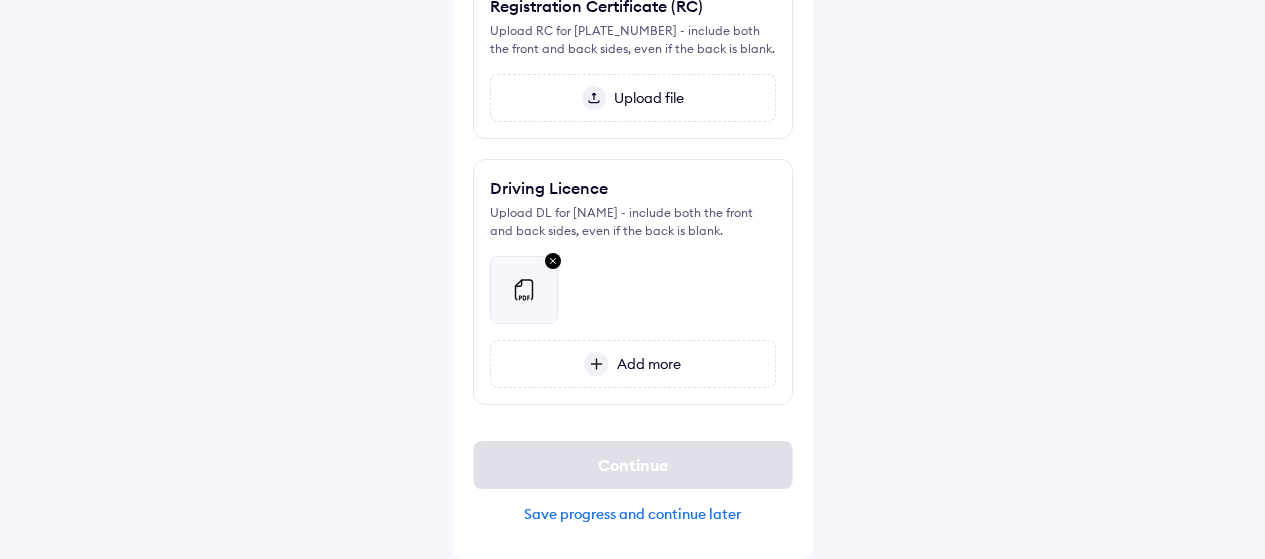 click on "Upload file" at bounding box center [645, 98] 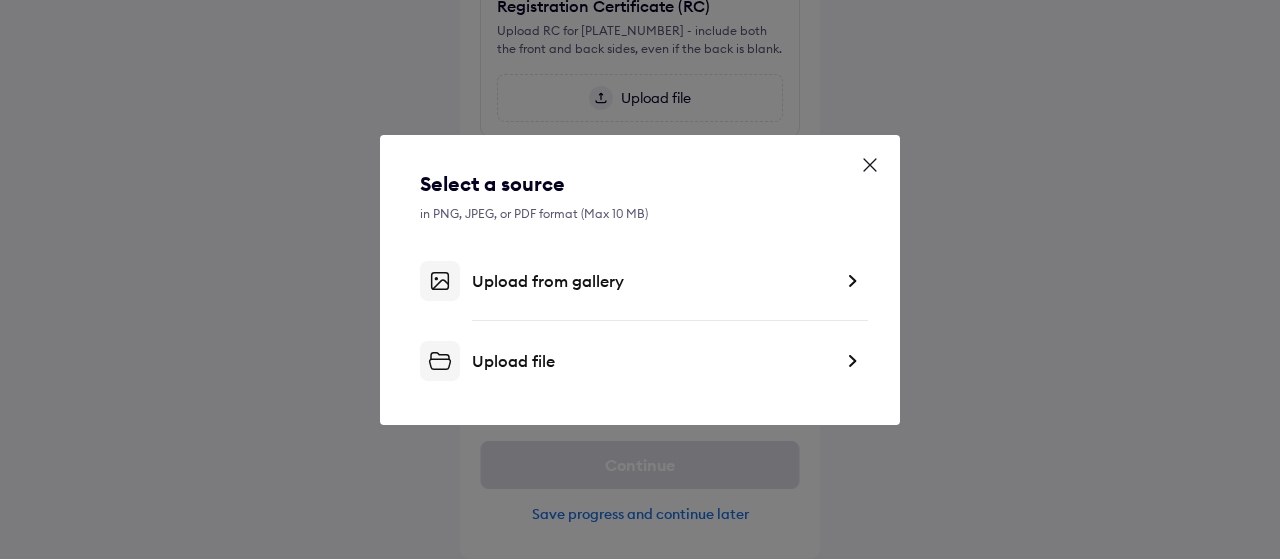 click on "Upload file" at bounding box center [652, 361] 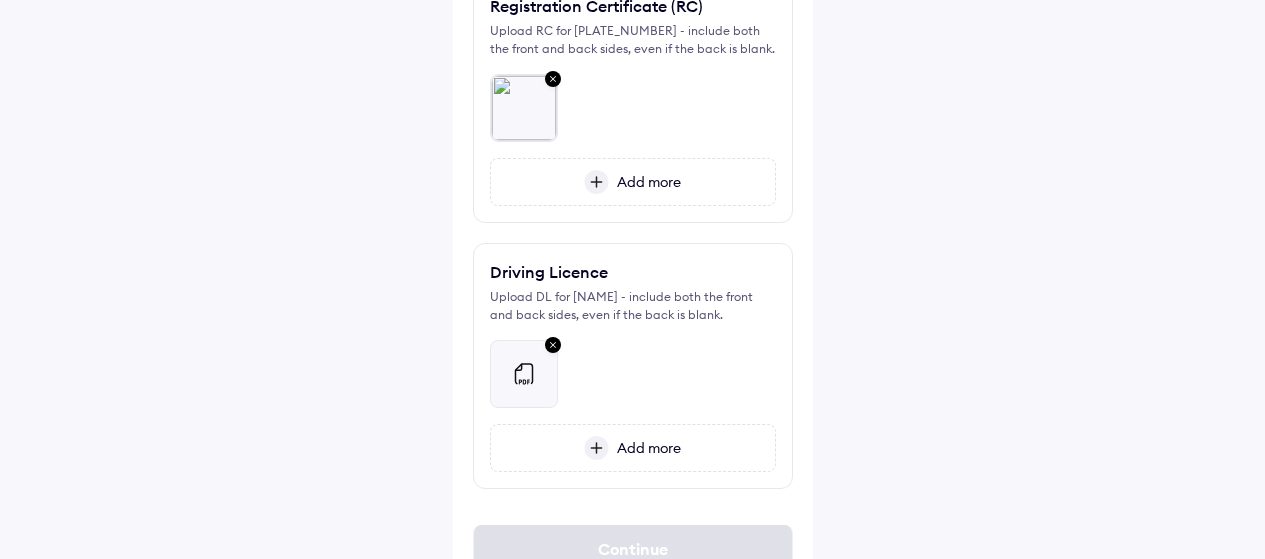 click on "Add more" at bounding box center [645, 182] 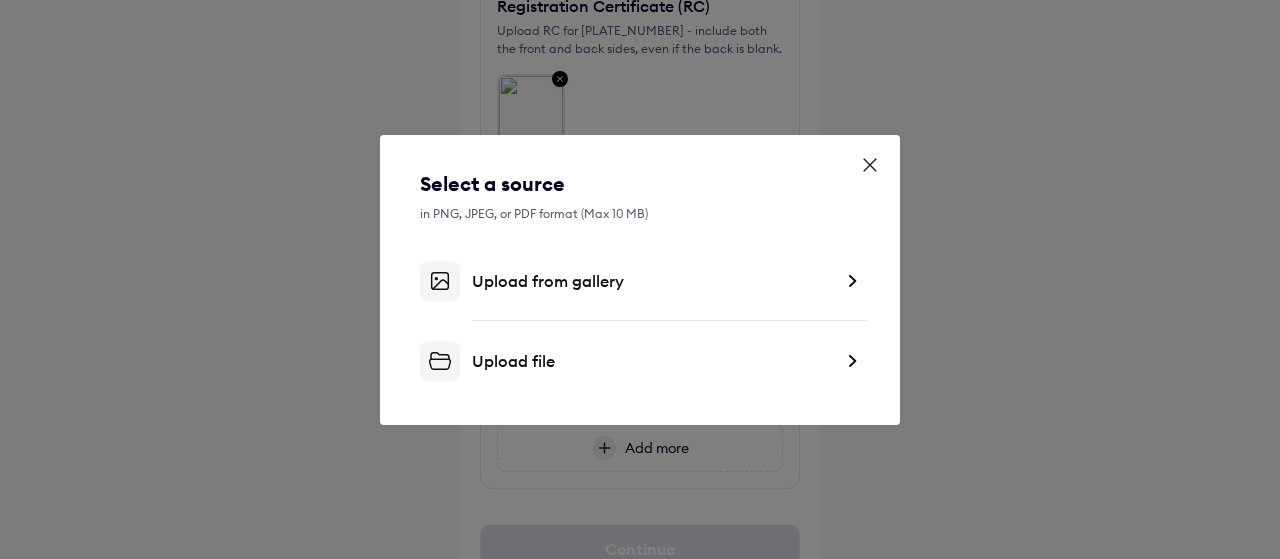 click on "Upload from gallery" at bounding box center (652, 281) 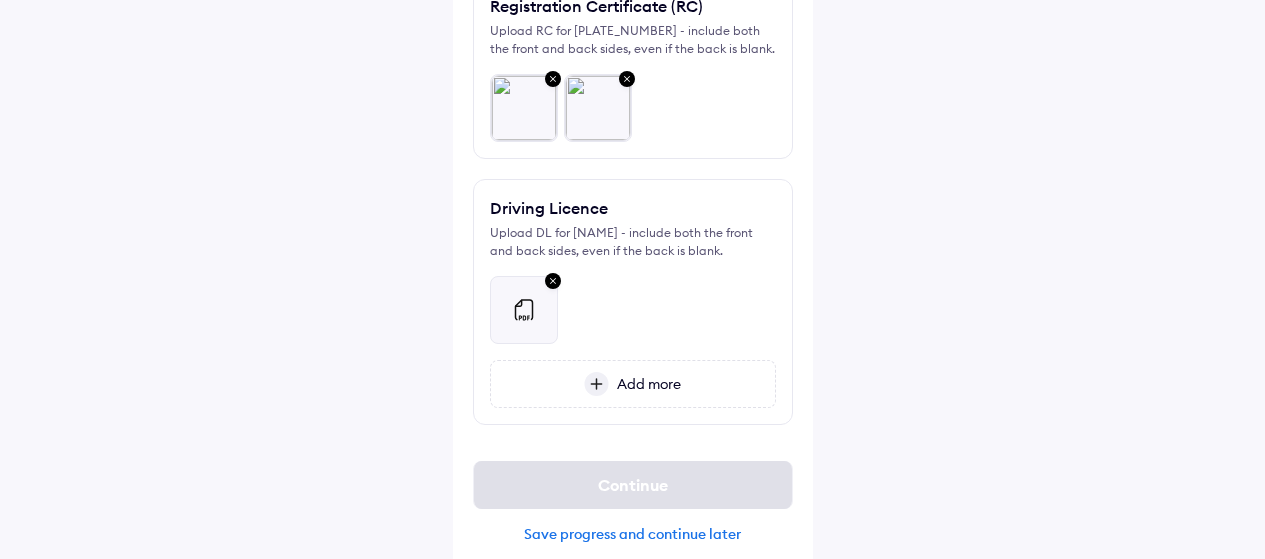 scroll, scrollTop: 217, scrollLeft: 0, axis: vertical 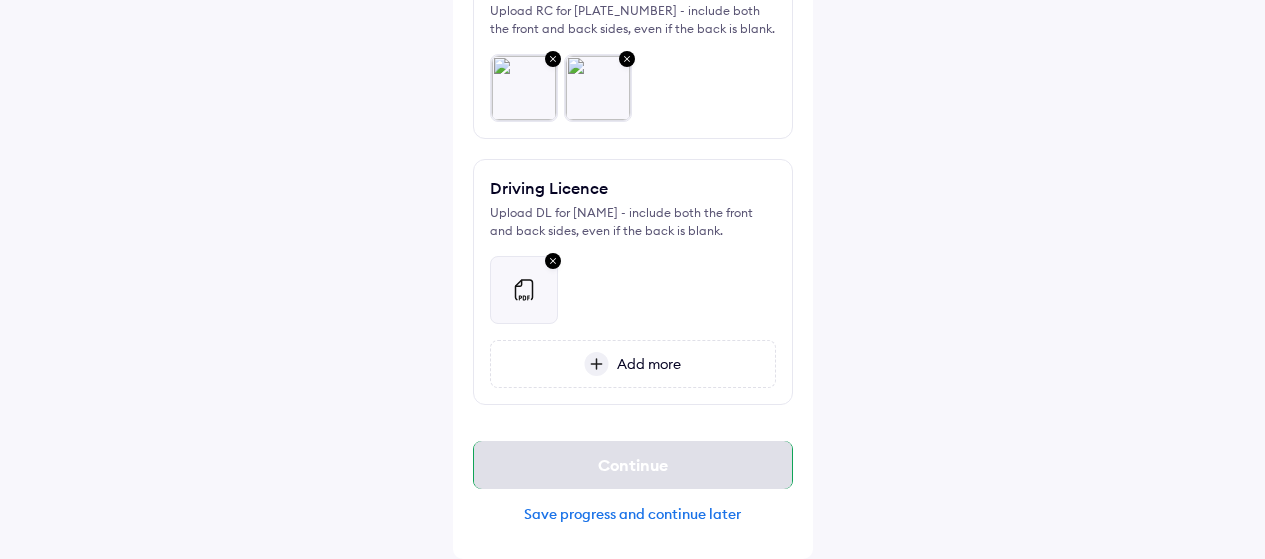 click on "Continue" at bounding box center [633, 465] 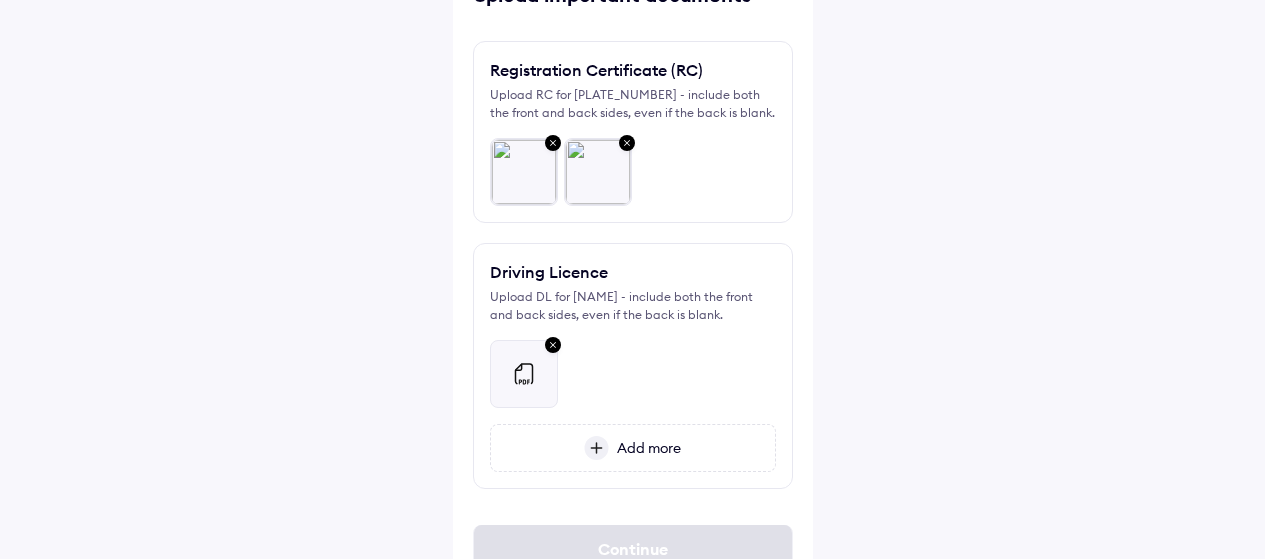 scroll, scrollTop: 200, scrollLeft: 0, axis: vertical 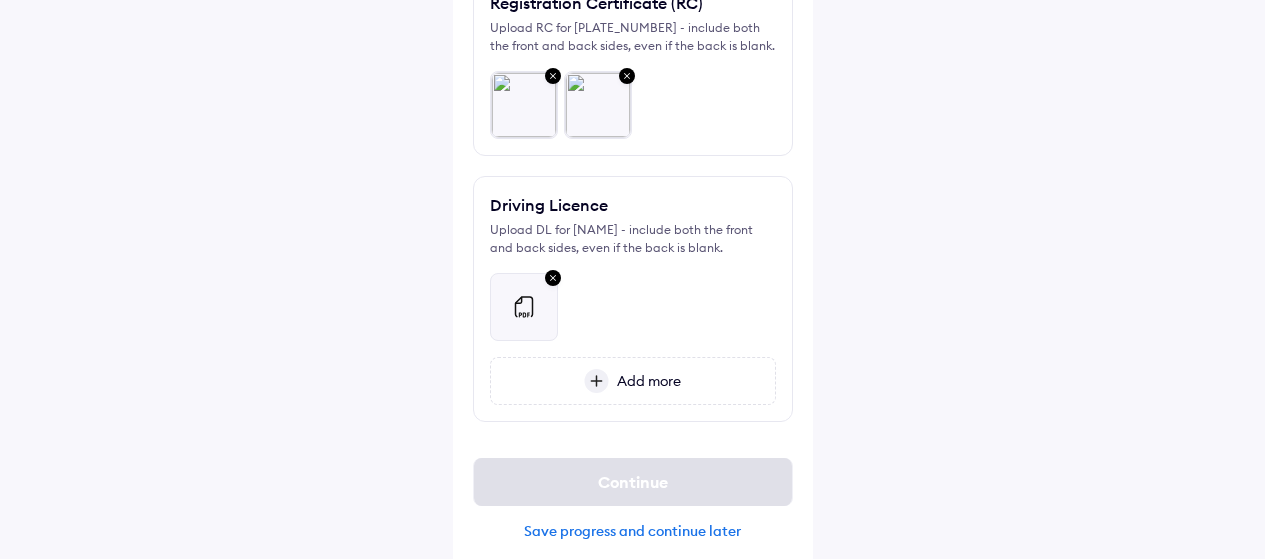 click on "Add more" at bounding box center (645, 381) 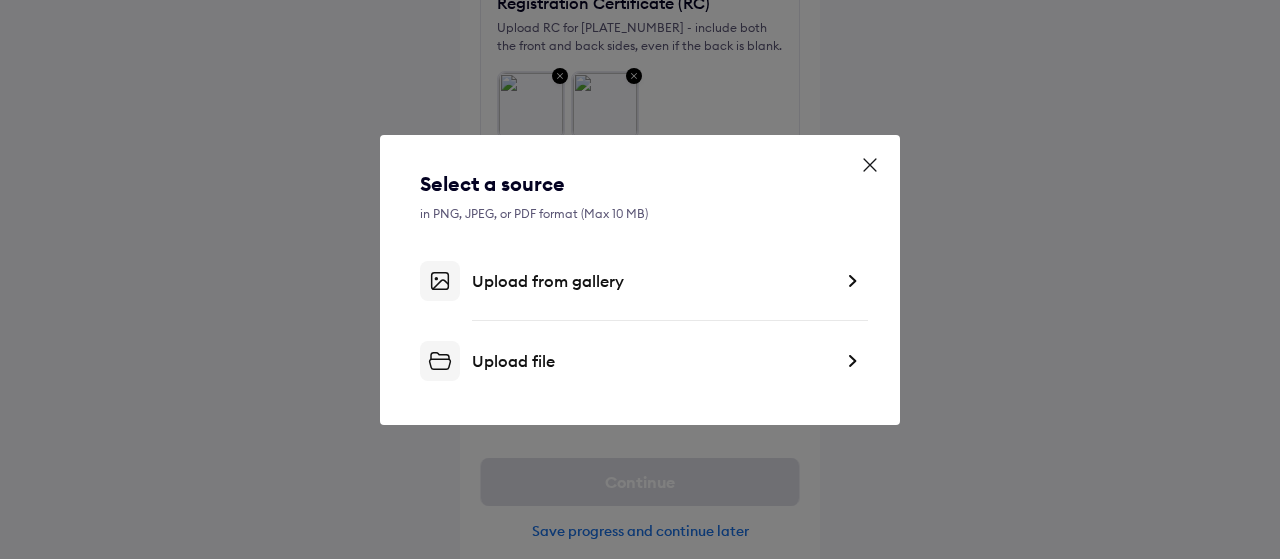 click on "Upload from gallery" at bounding box center [652, 281] 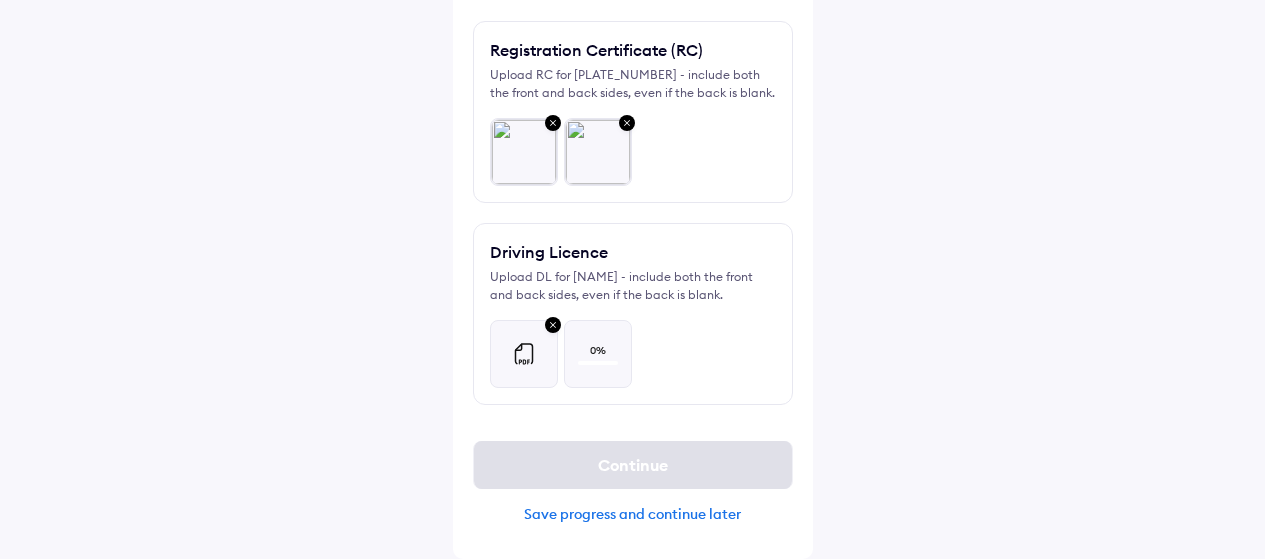 scroll, scrollTop: 153, scrollLeft: 0, axis: vertical 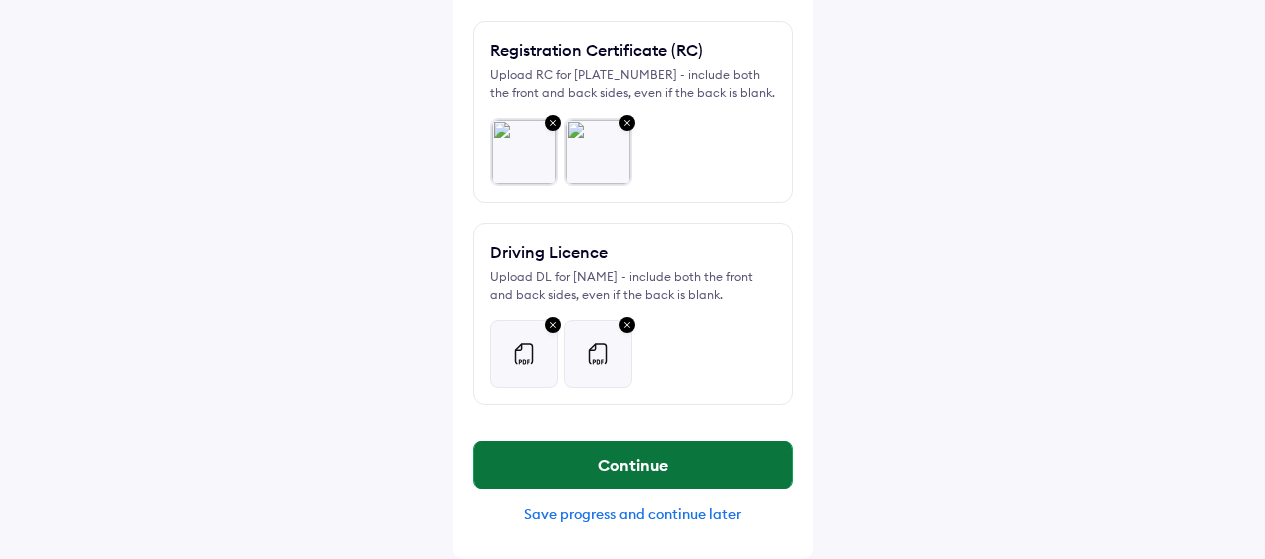 click on "Continue" at bounding box center (633, 465) 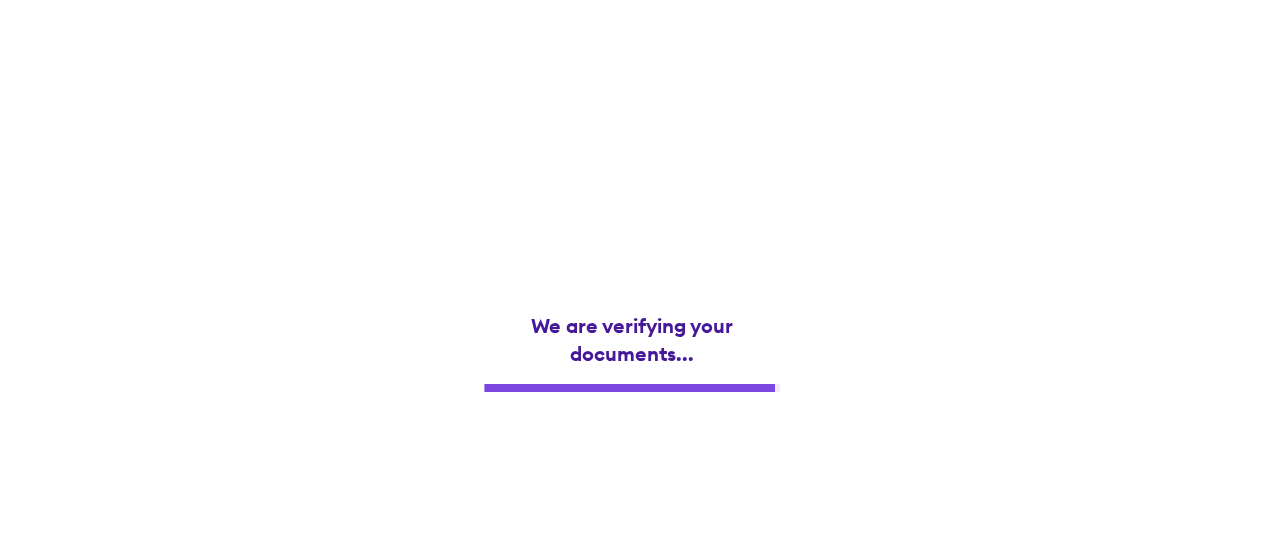 click on "Continue" at bounding box center [633, 465] 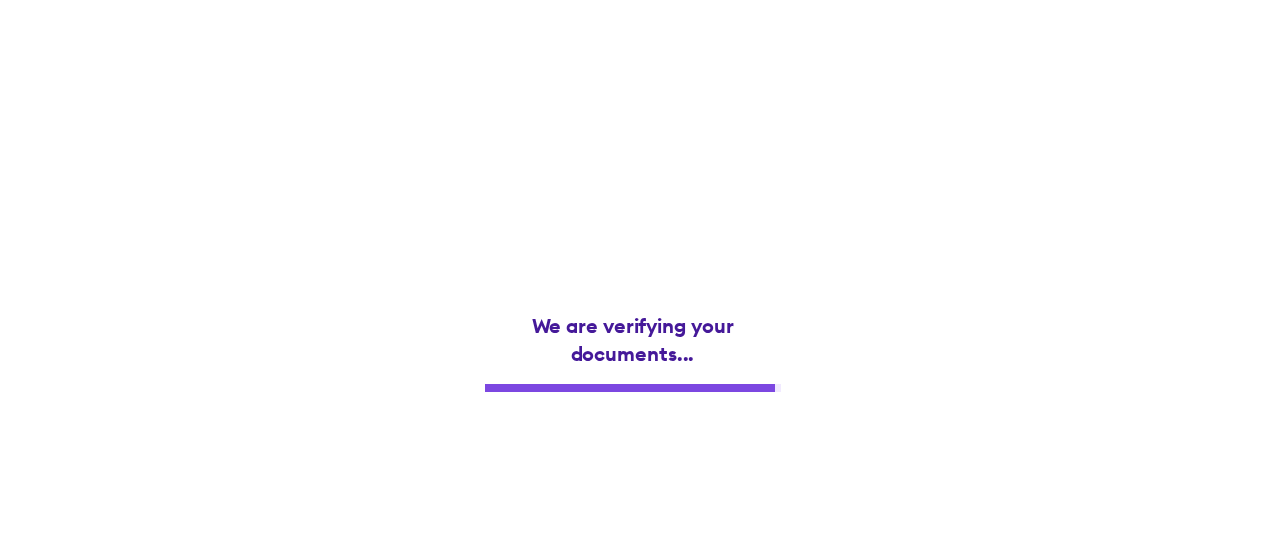 scroll, scrollTop: 0, scrollLeft: 0, axis: both 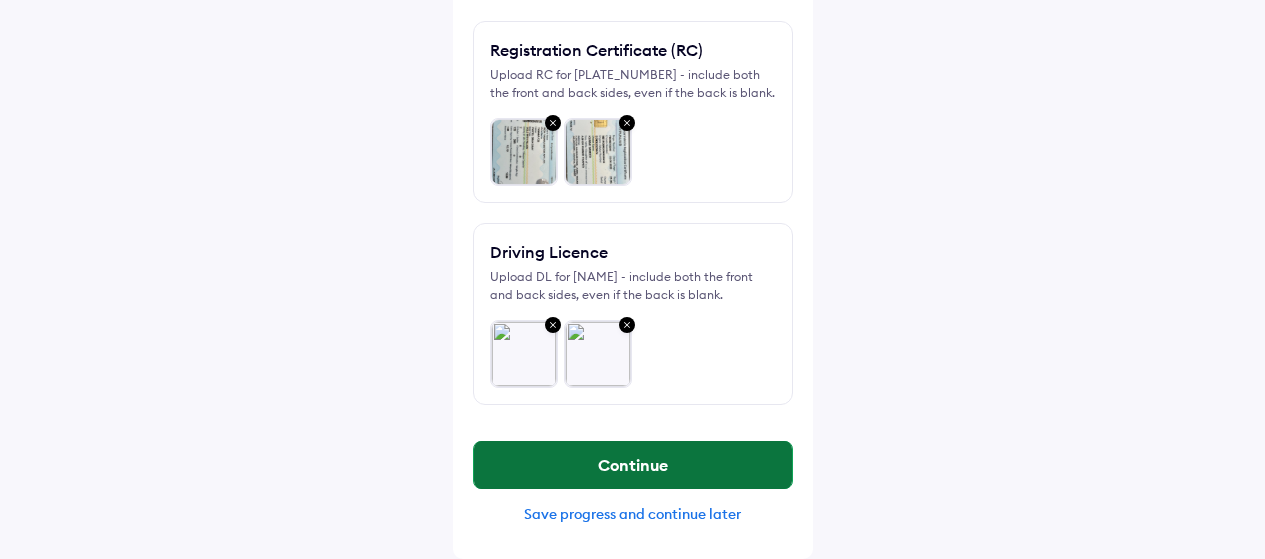 click on "Continue" at bounding box center [633, 465] 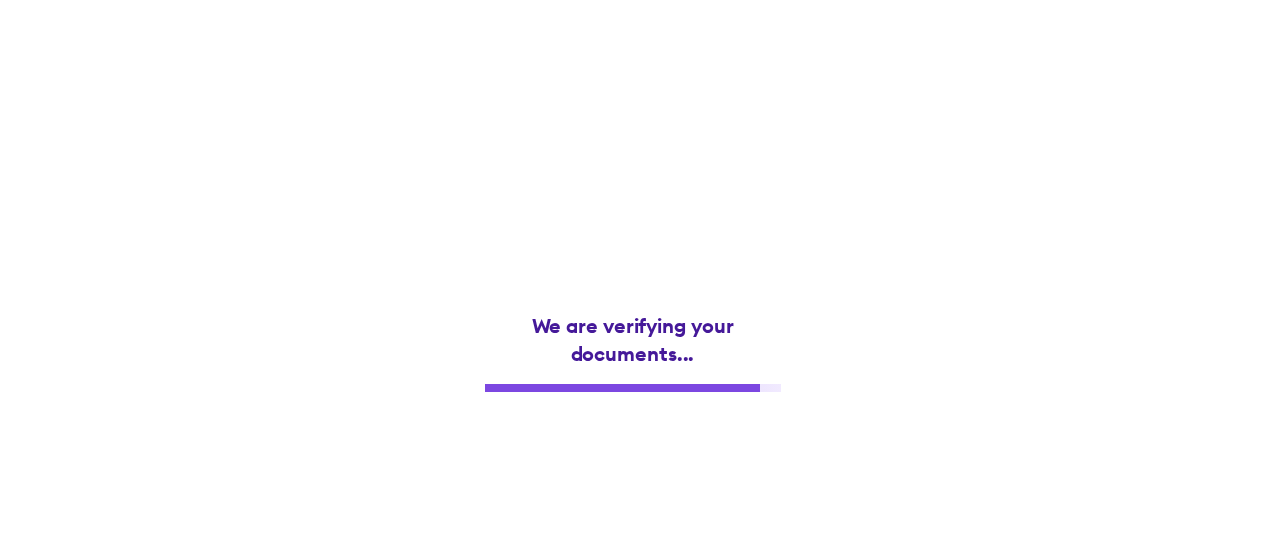 scroll, scrollTop: 0, scrollLeft: 0, axis: both 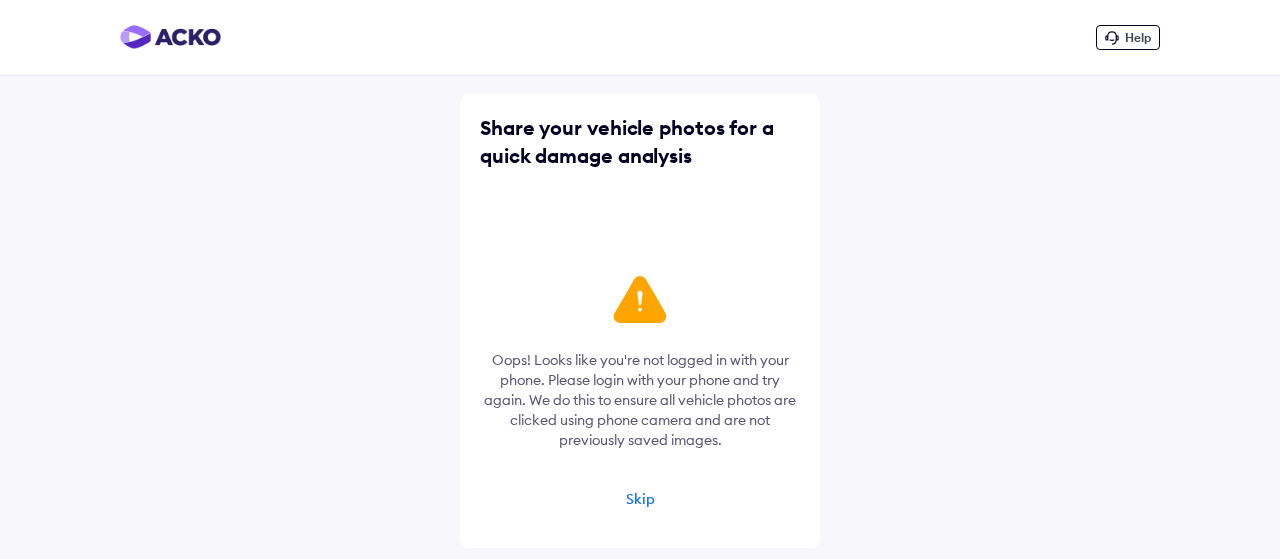 click on "Skip" at bounding box center (640, 499) 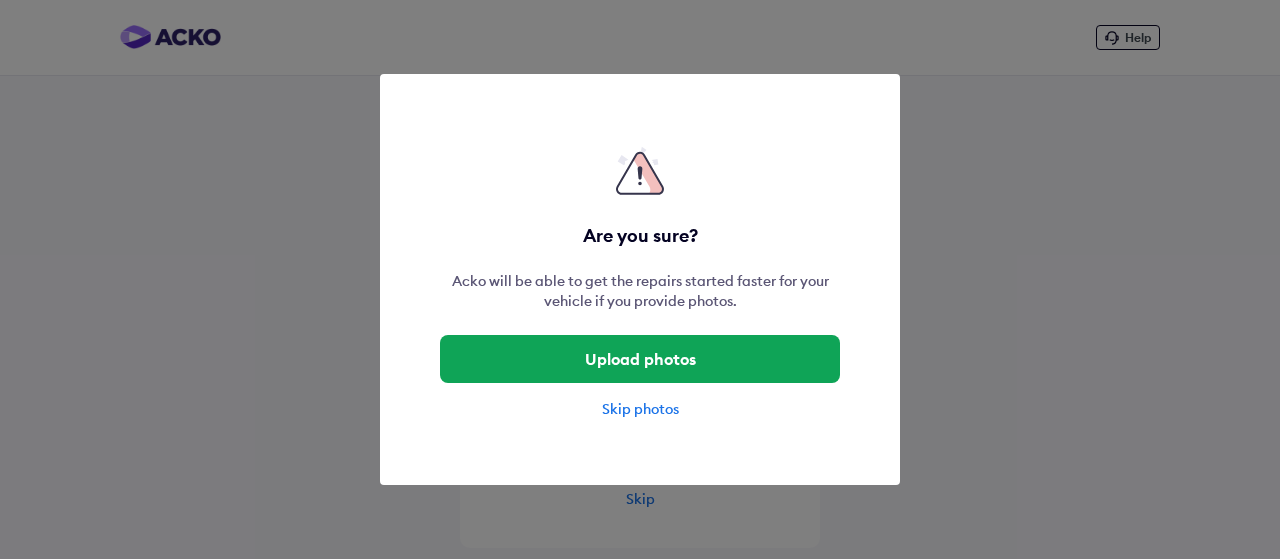 click on "Skip photos" at bounding box center (640, 409) 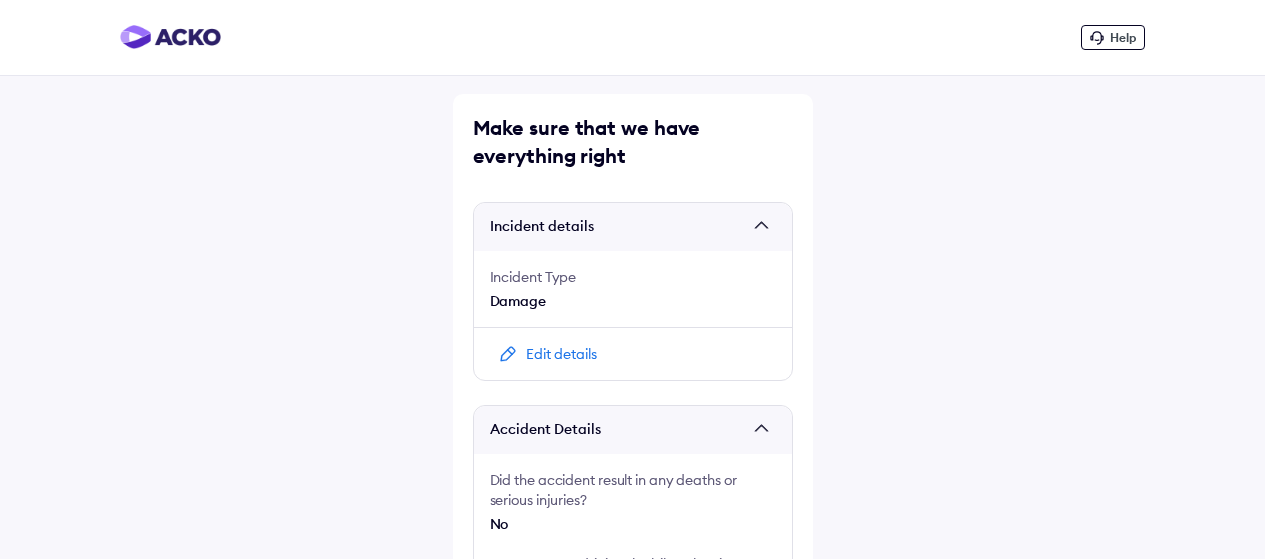 click on "Incident details" at bounding box center [618, 227] 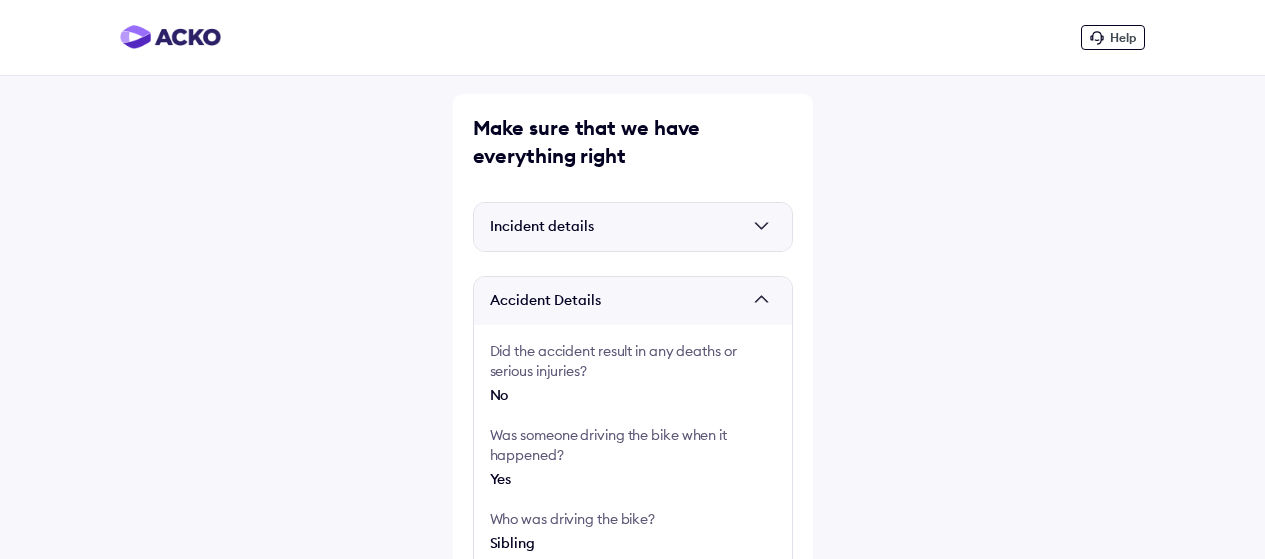 click on "Was someone driving the bike when it happened?" at bounding box center [633, 445] 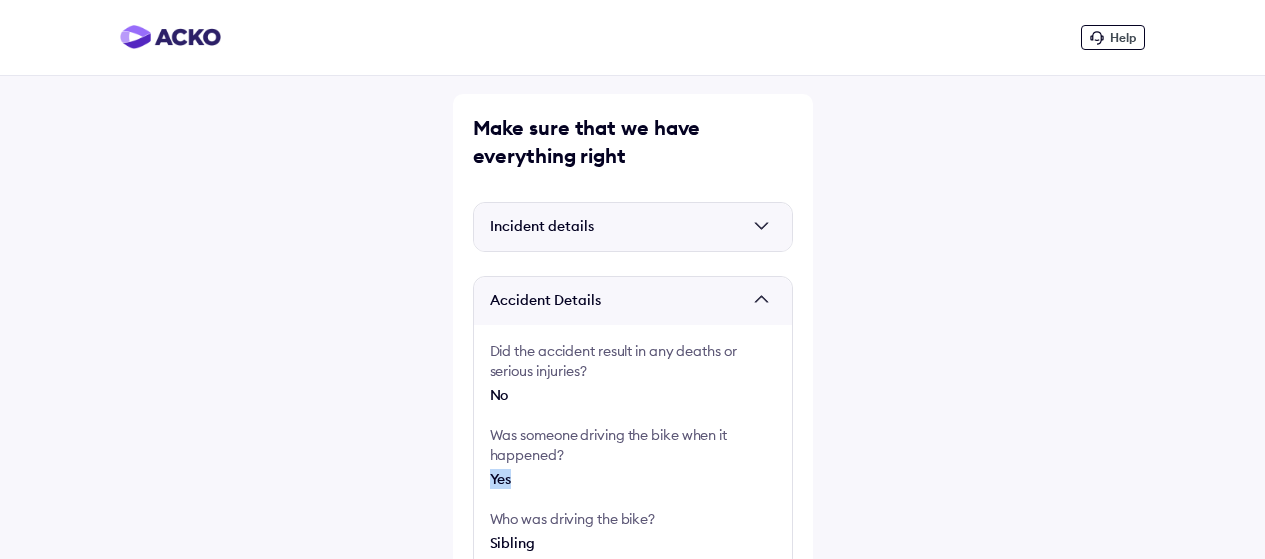 click on "Yes" at bounding box center (633, 479) 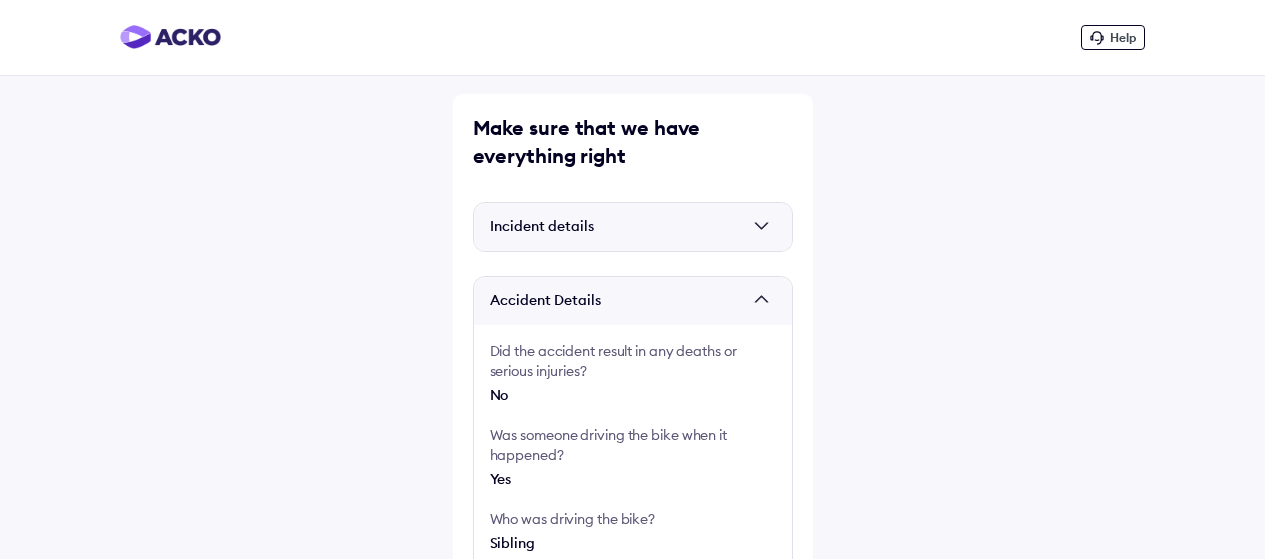 click on "Help Make sure that we have everything right Incident details Incident Type Damage Edit details Accident Details Did the accident result in any deaths or serious injuries? No Was someone driving the bike when it happened? Yes Who was driving the bike? Sibling Name of the person driving the bike UTESH THAPER How did it happen? SUDDENY A BIKE GOT HIT THE BIKE FROM FRONT AND FALL DOWN RIGHT SIDE BIKE GO ... read more Where is your bike now? Garage Location Minhas Complex, B.S.F. Chowk [CITY] Edit details Documents Edit documents Continue" at bounding box center (632, 645) 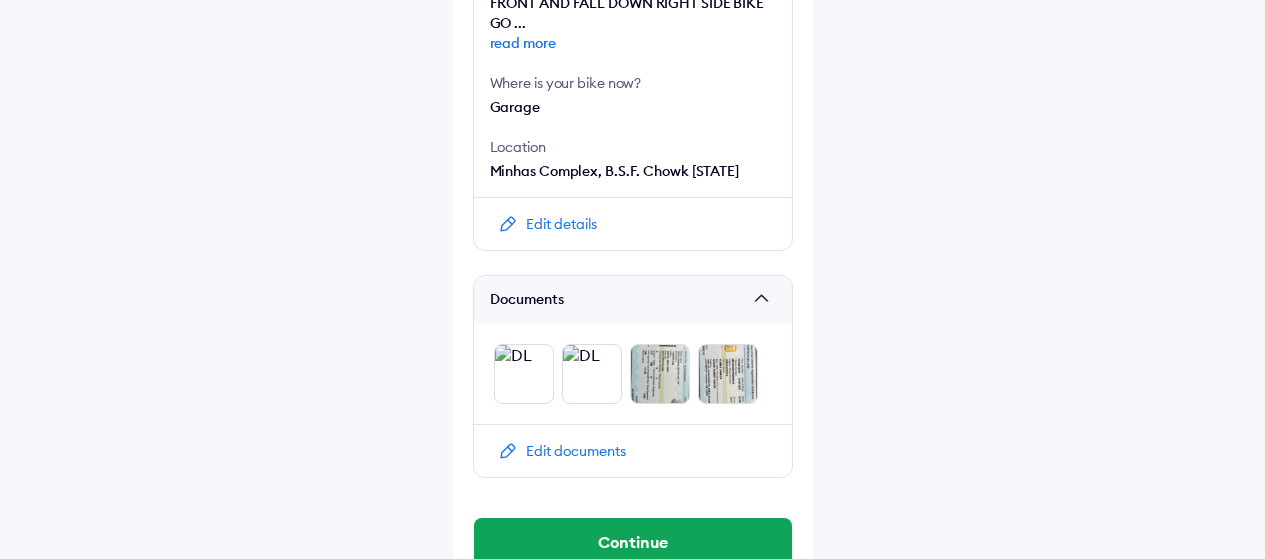 scroll, scrollTop: 731, scrollLeft: 0, axis: vertical 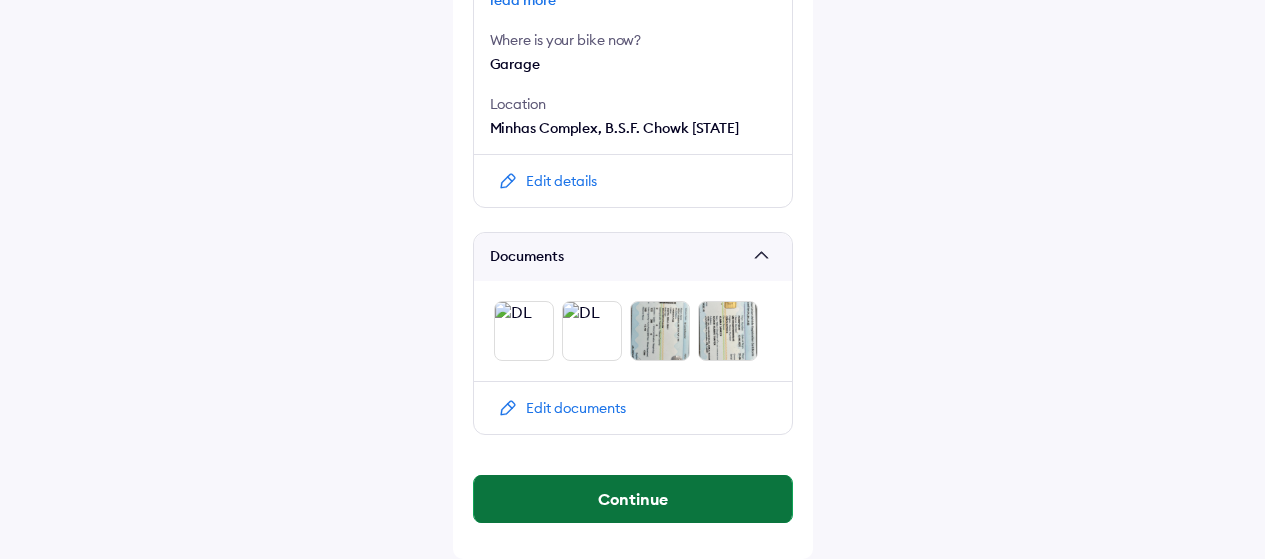 click on "Continue" at bounding box center (633, 499) 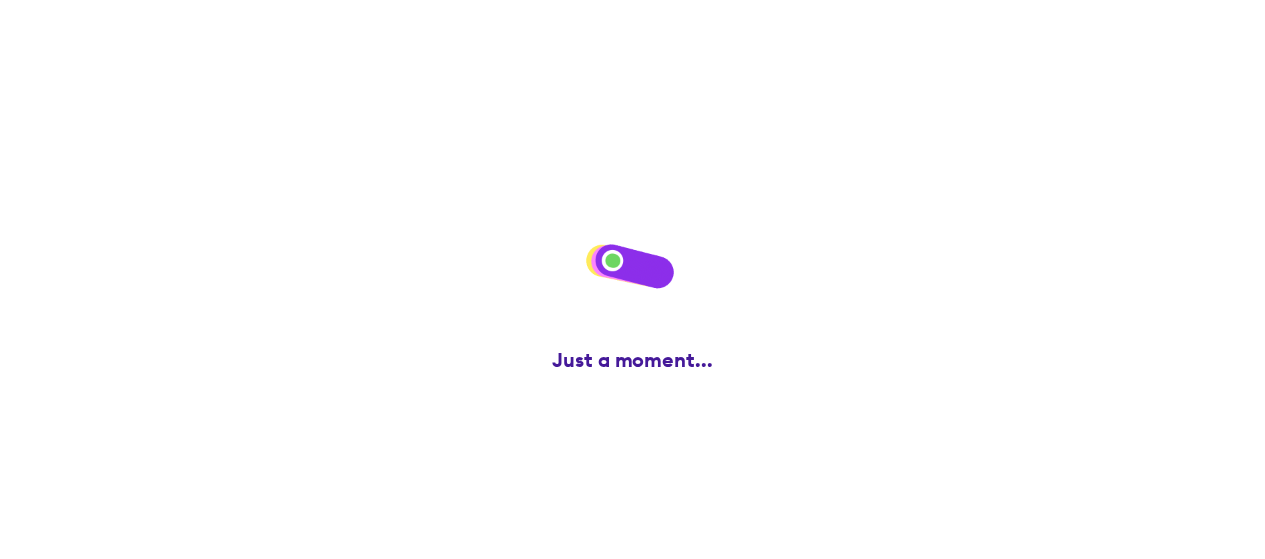 scroll, scrollTop: 0, scrollLeft: 0, axis: both 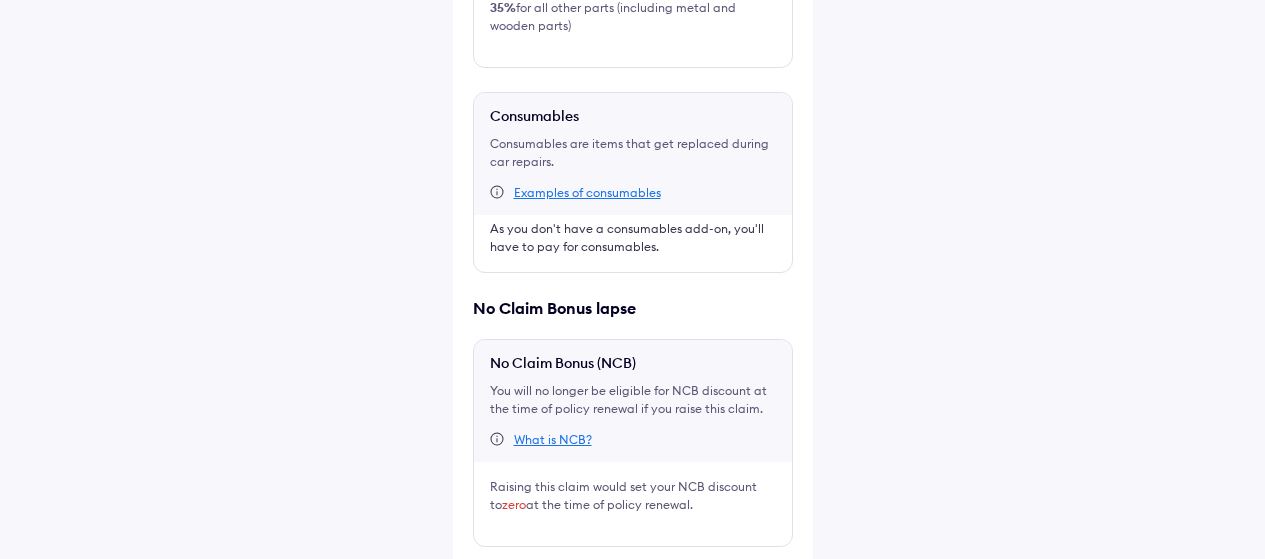 click at bounding box center [483, 583] 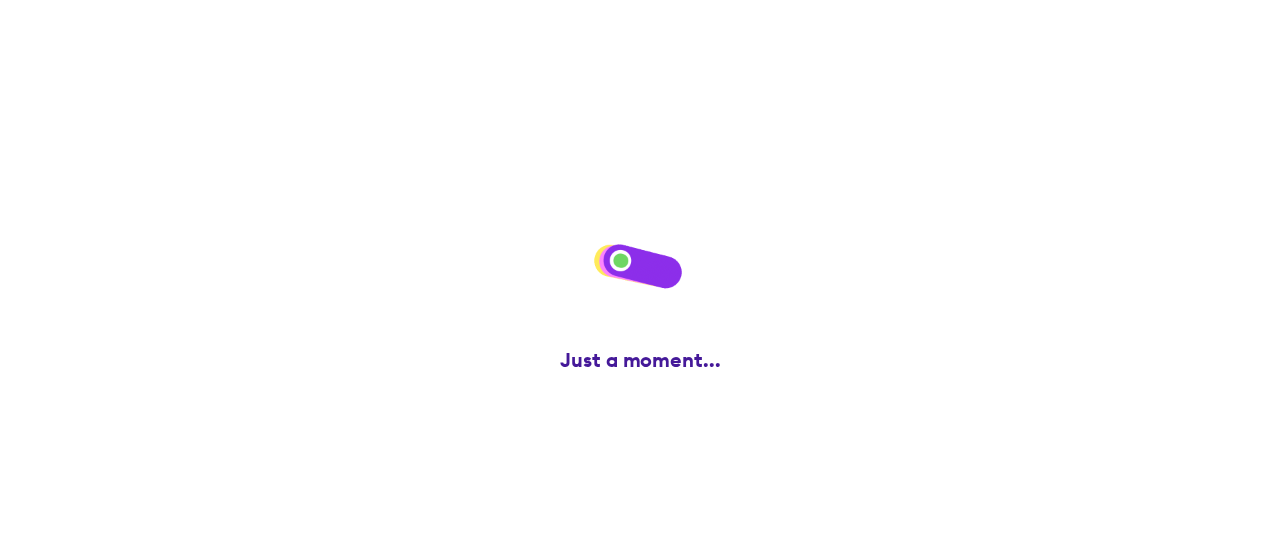 scroll, scrollTop: 0, scrollLeft: 0, axis: both 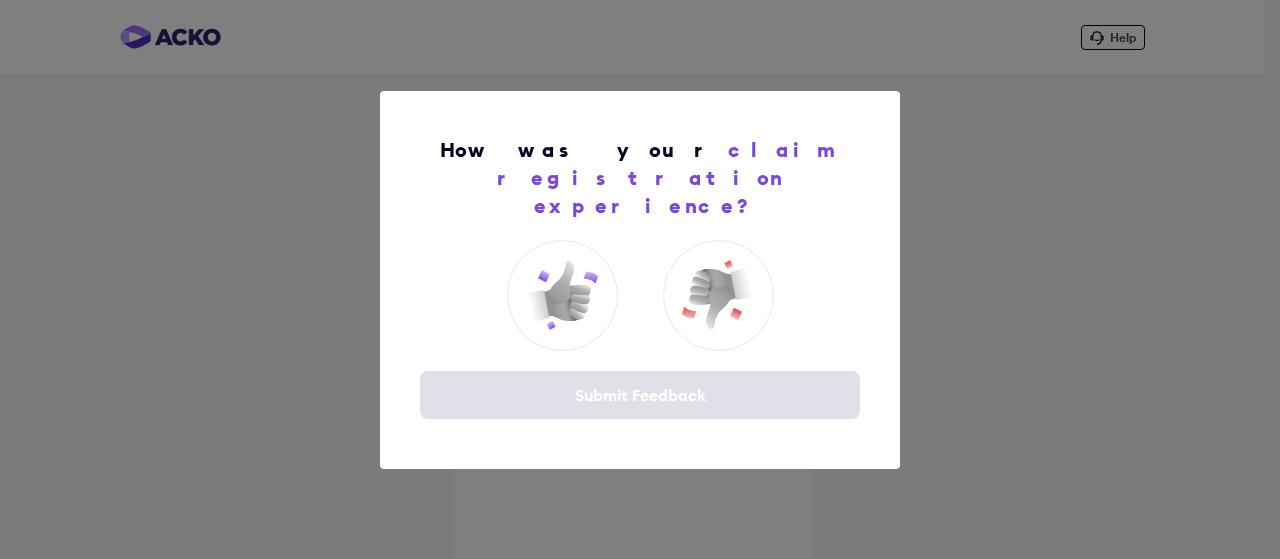 click at bounding box center [562, 295] 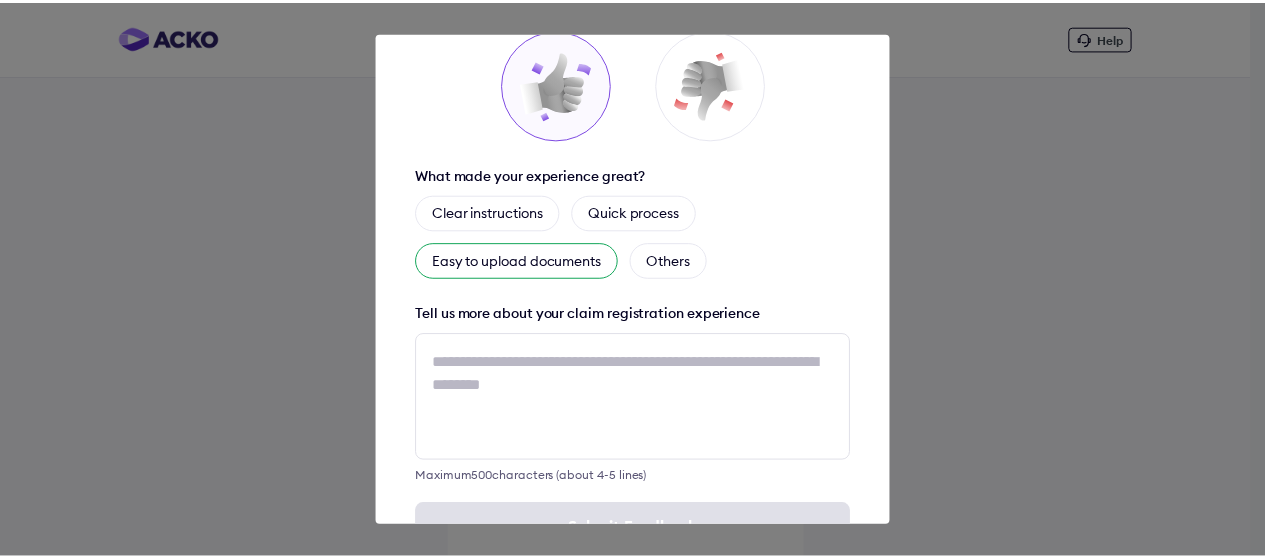 scroll, scrollTop: 200, scrollLeft: 0, axis: vertical 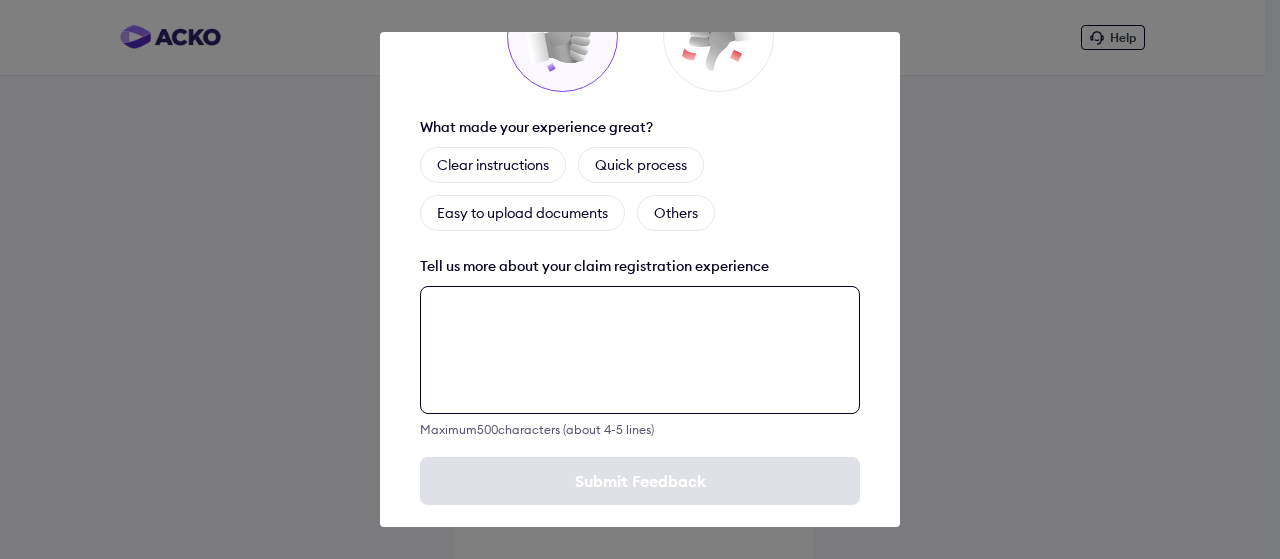 click at bounding box center (640, 350) 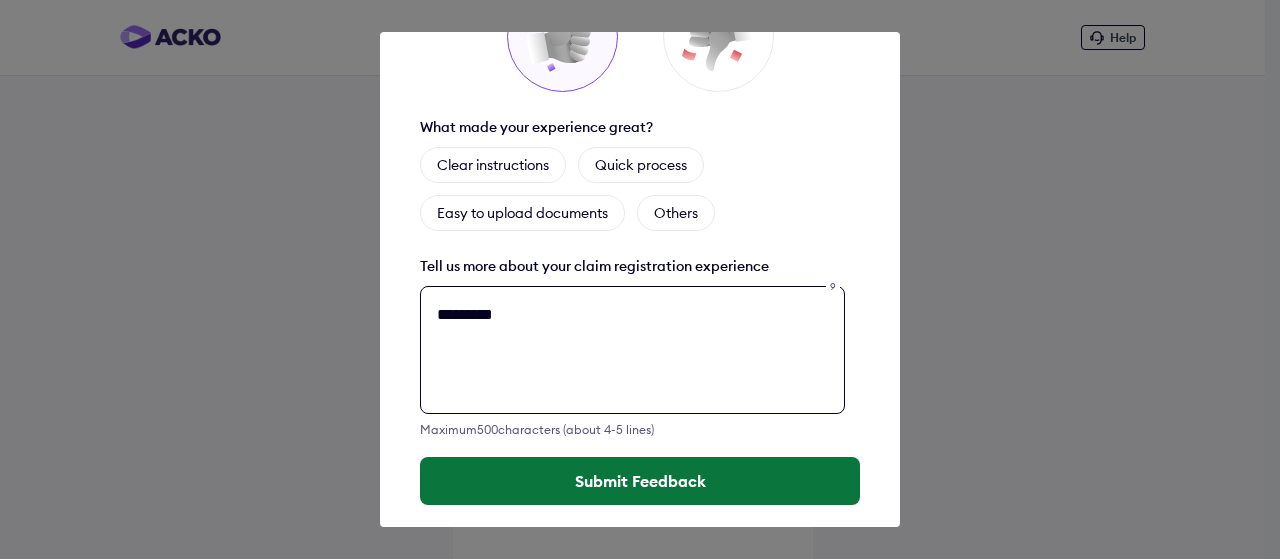 type on "*********" 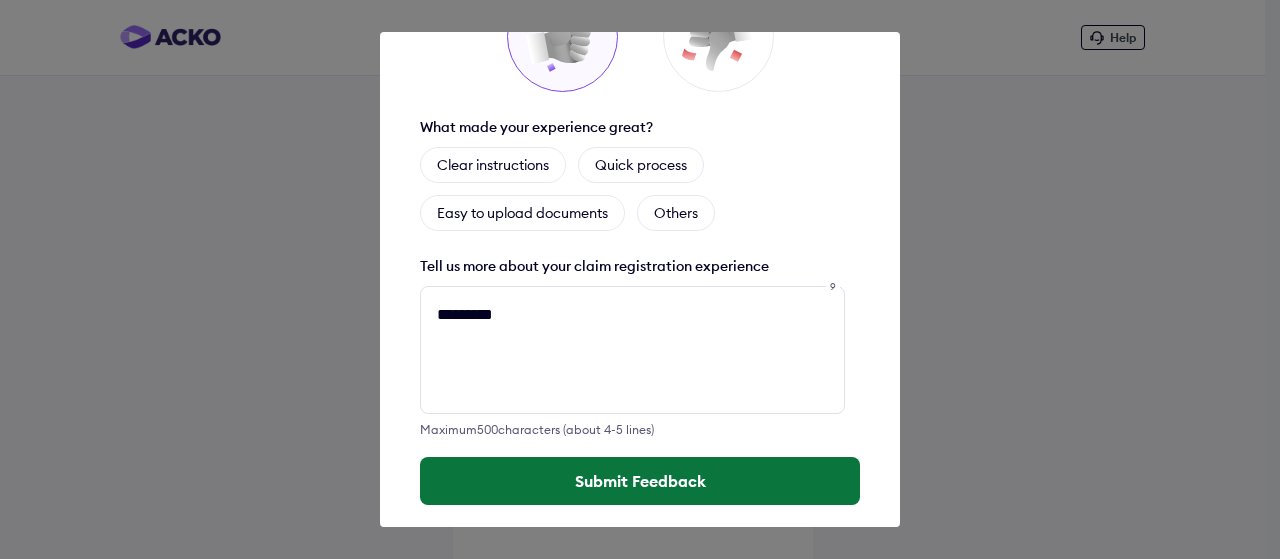 click on "Submit Feedback" at bounding box center (640, 481) 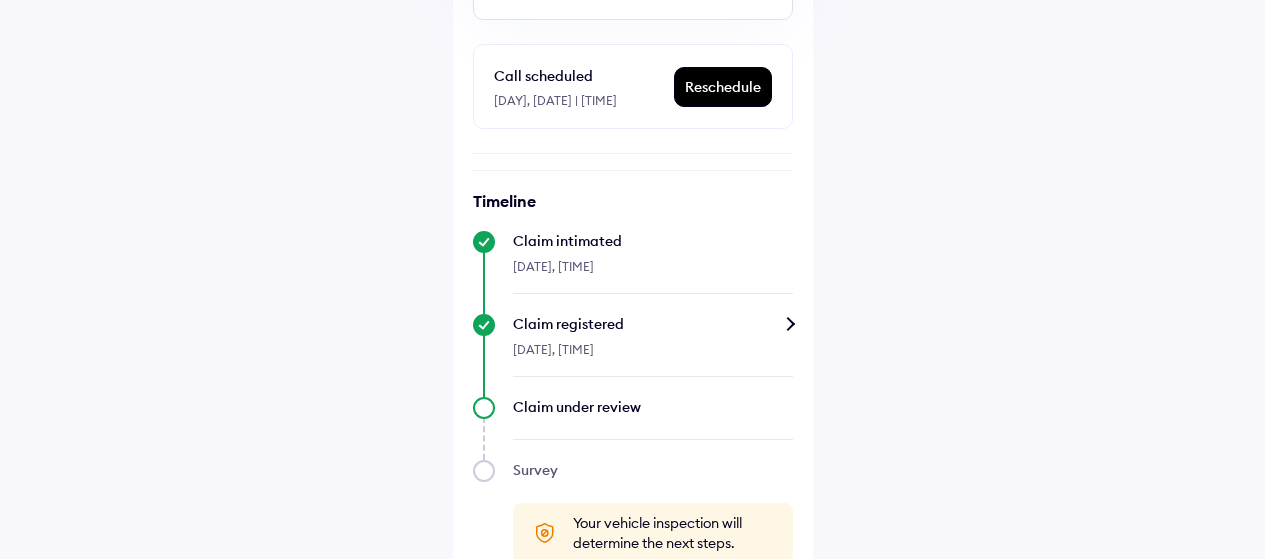 scroll, scrollTop: 532, scrollLeft: 0, axis: vertical 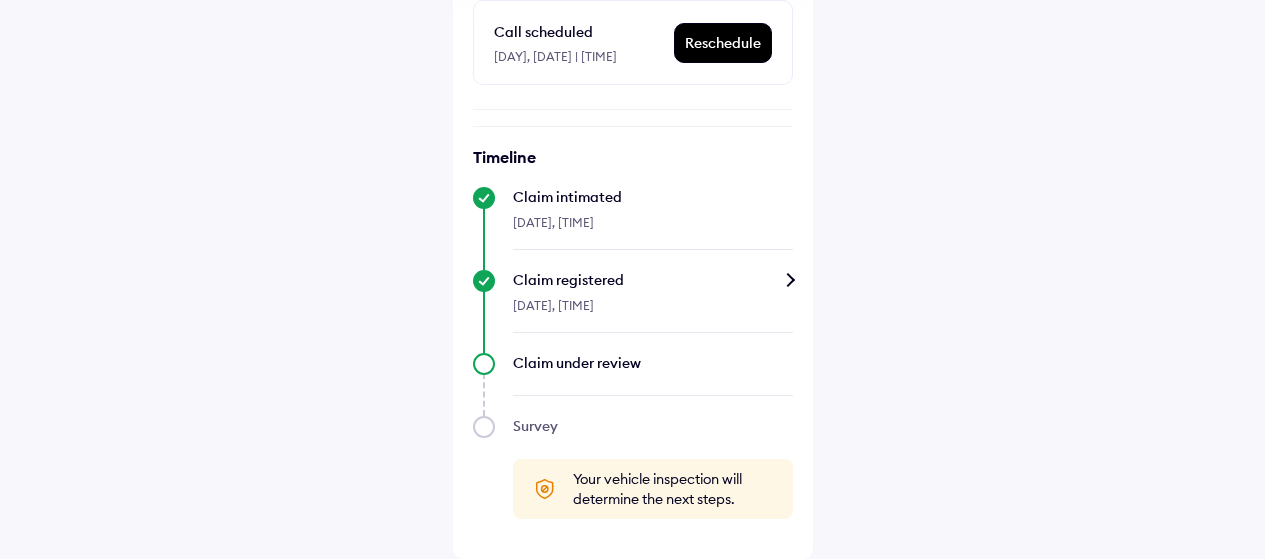 click on "Claim registered" at bounding box center (653, 280) 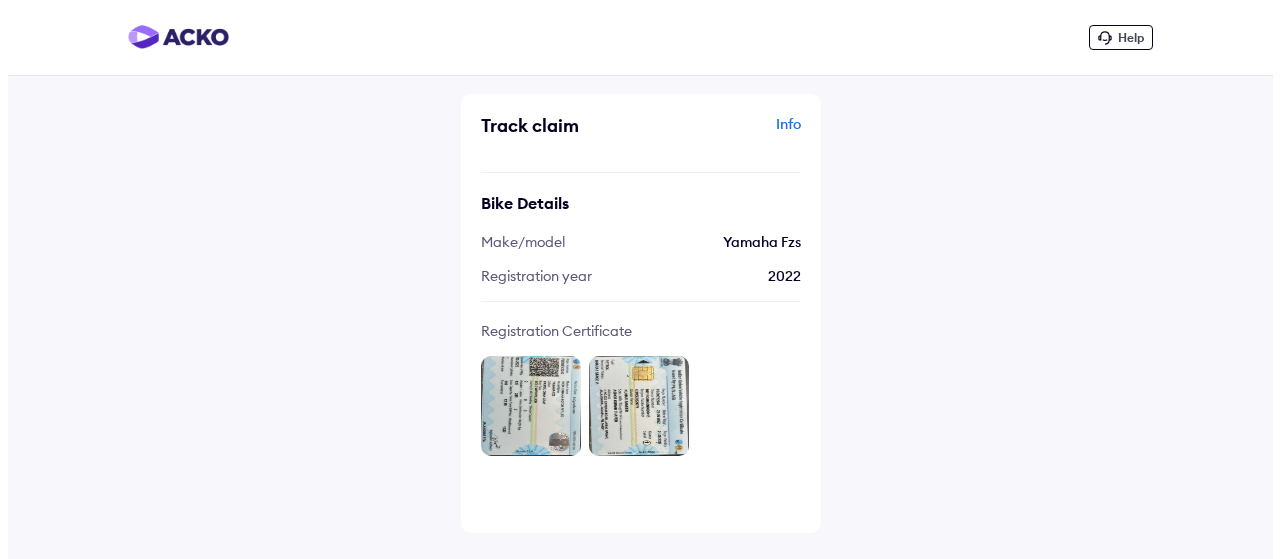 scroll, scrollTop: 0, scrollLeft: 0, axis: both 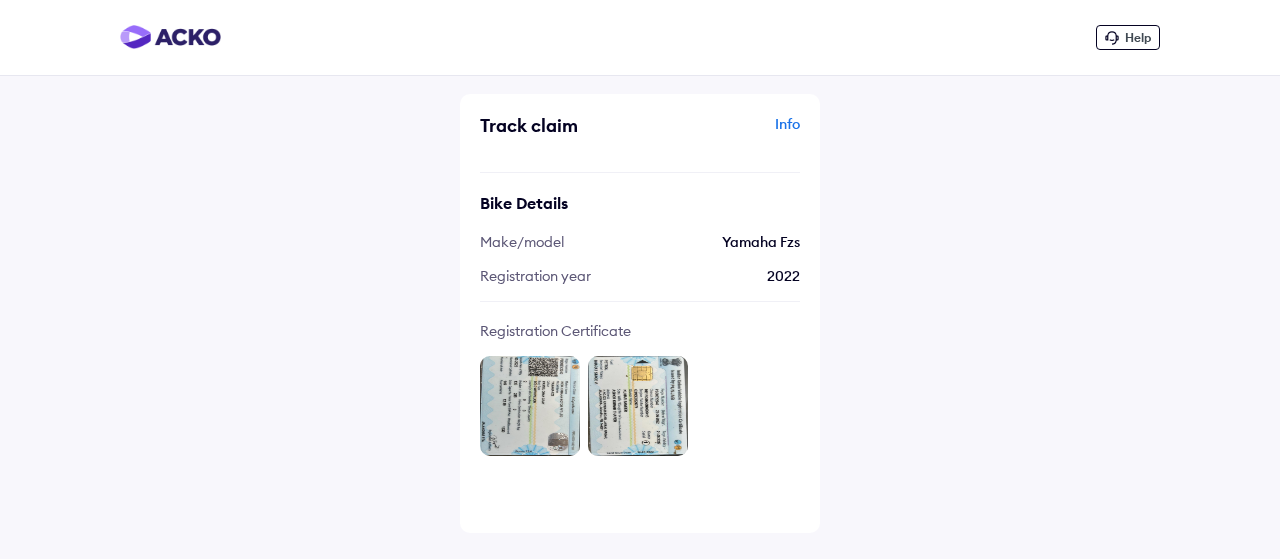 click on "Info" at bounding box center (722, 133) 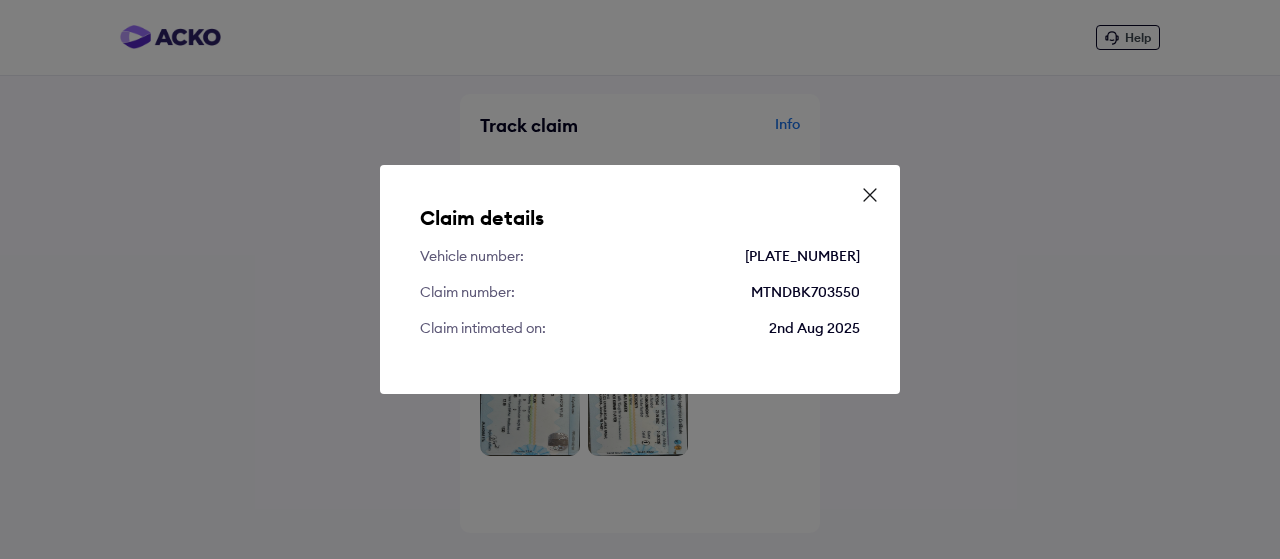 click 